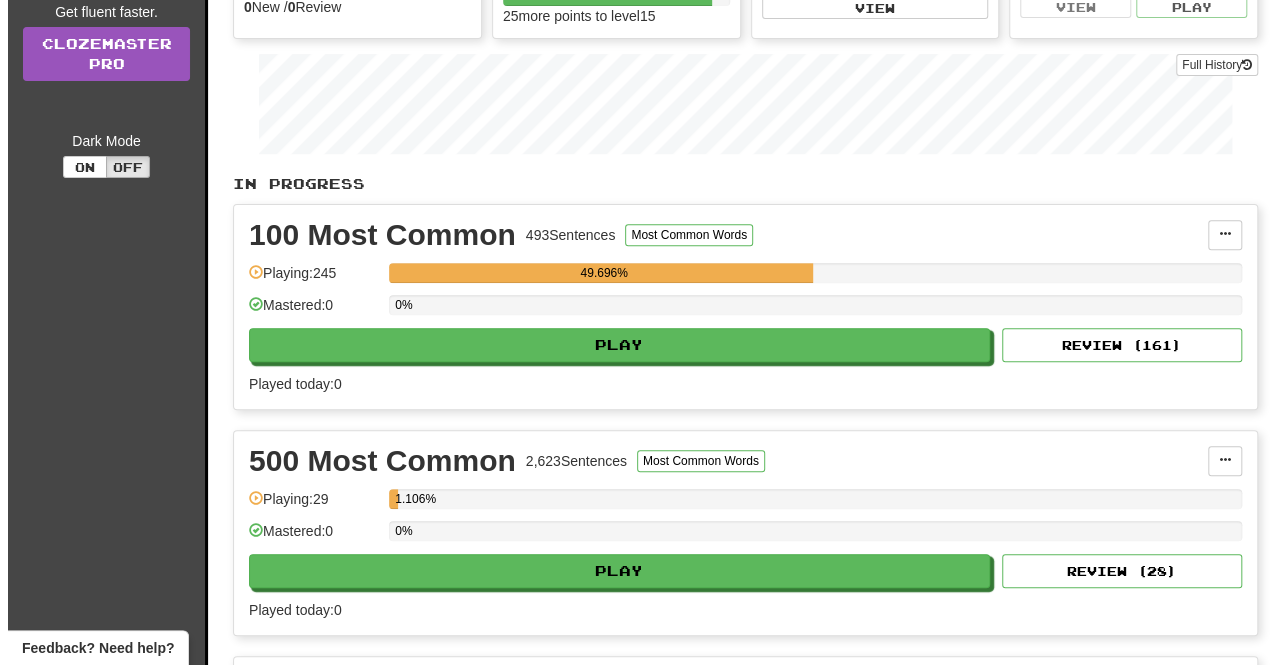 scroll, scrollTop: 300, scrollLeft: 0, axis: vertical 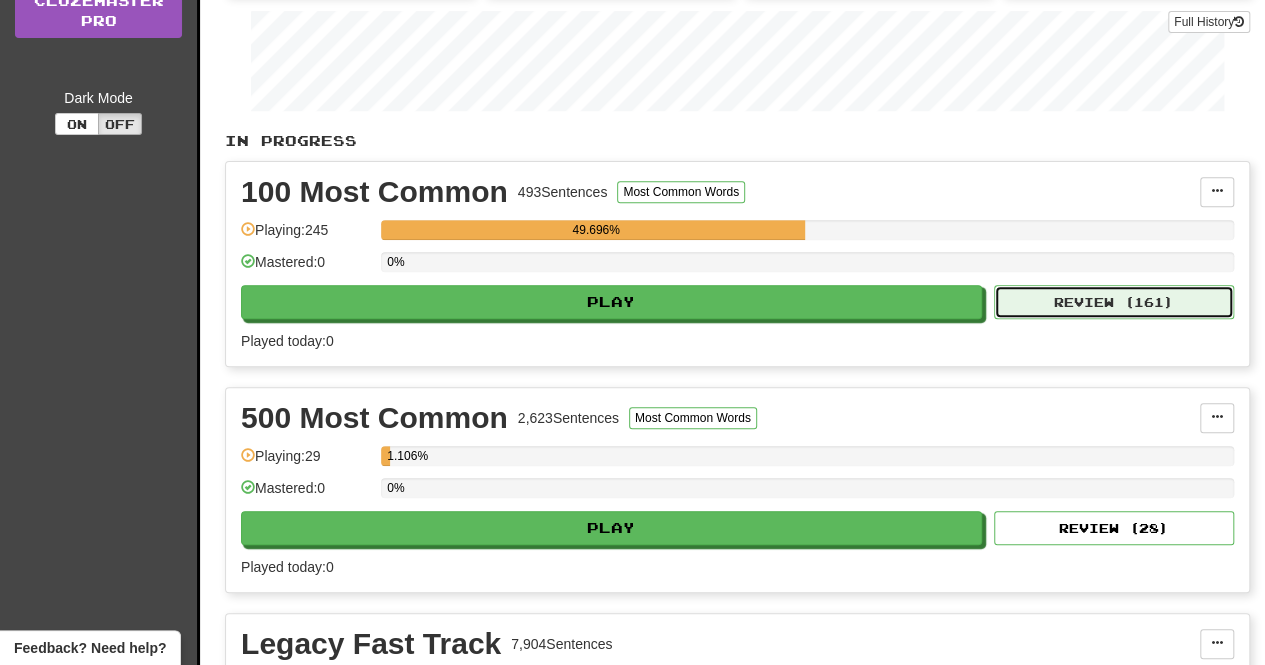 click on "Review ( 161 )" at bounding box center (1114, 302) 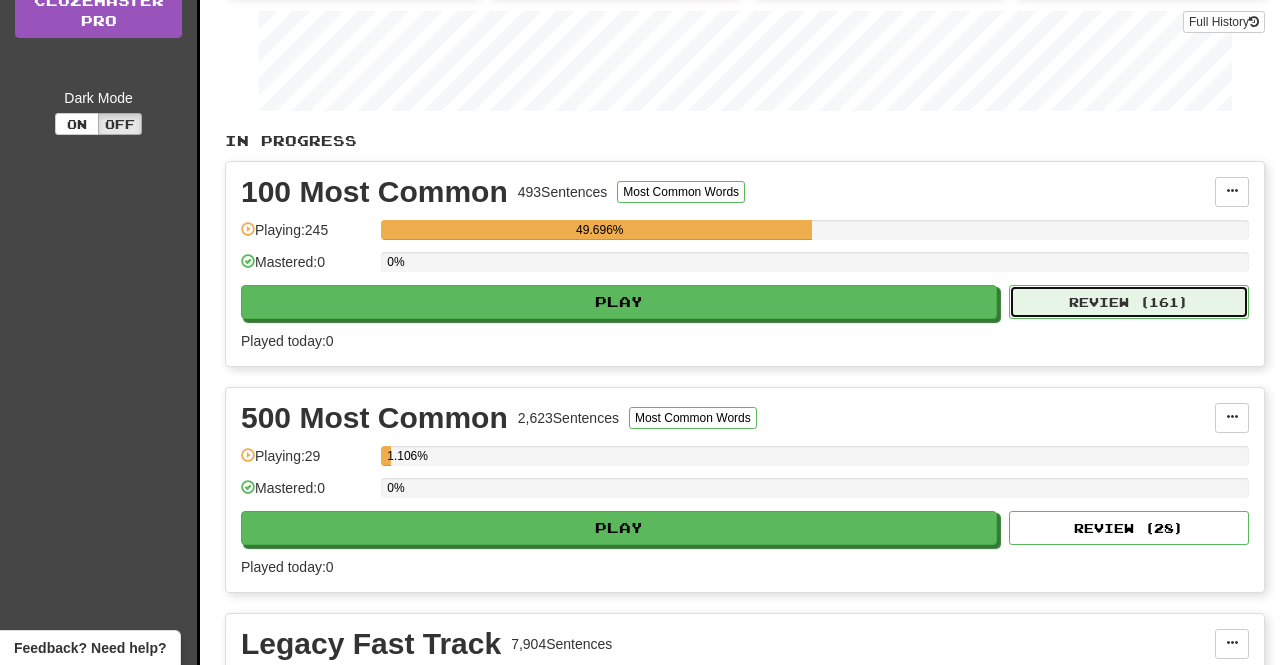 select on "**" 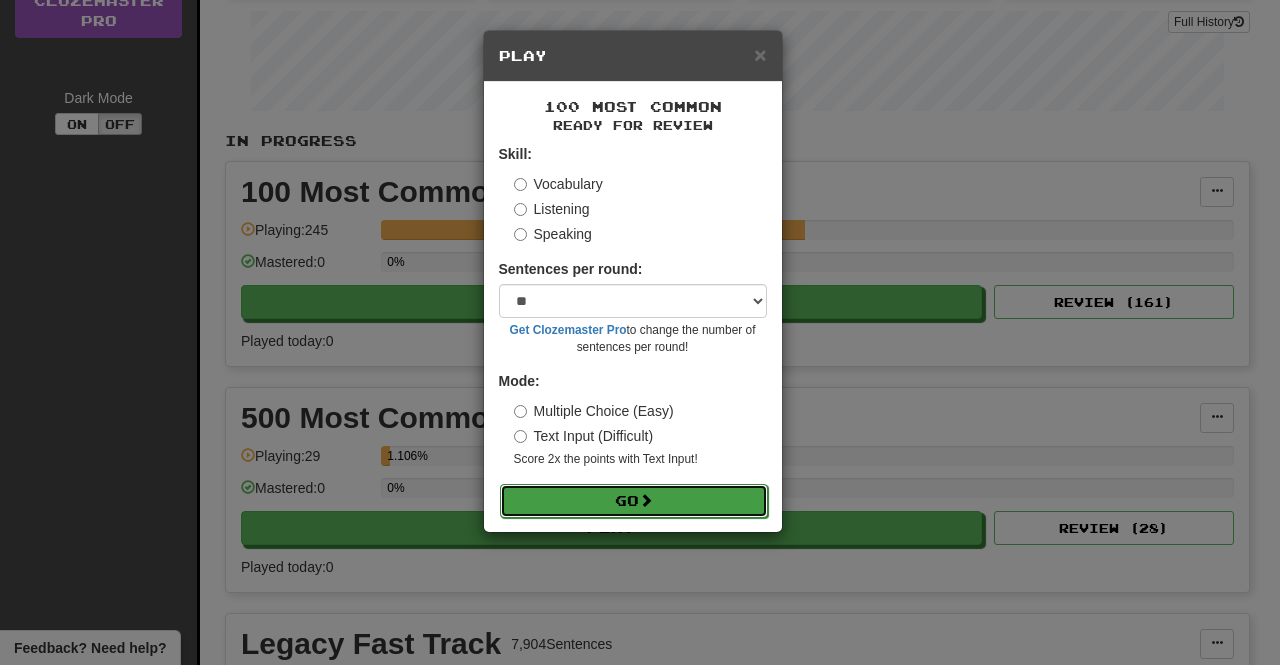click on "Go" at bounding box center [634, 501] 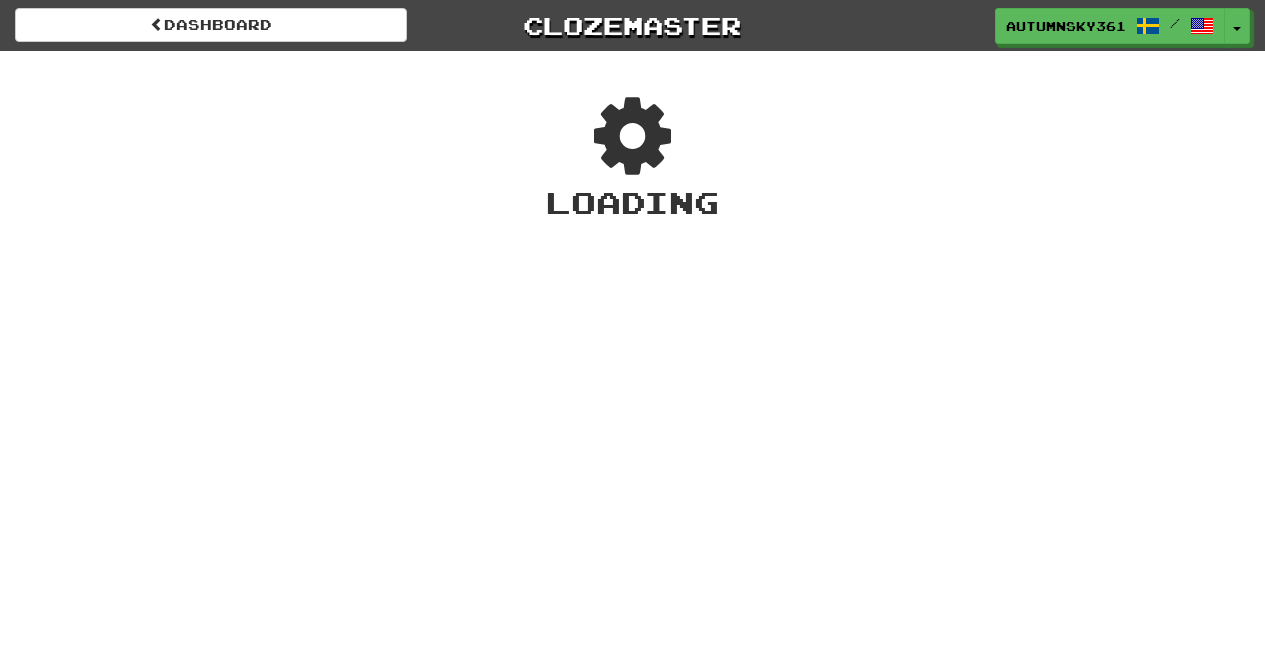 scroll, scrollTop: 0, scrollLeft: 0, axis: both 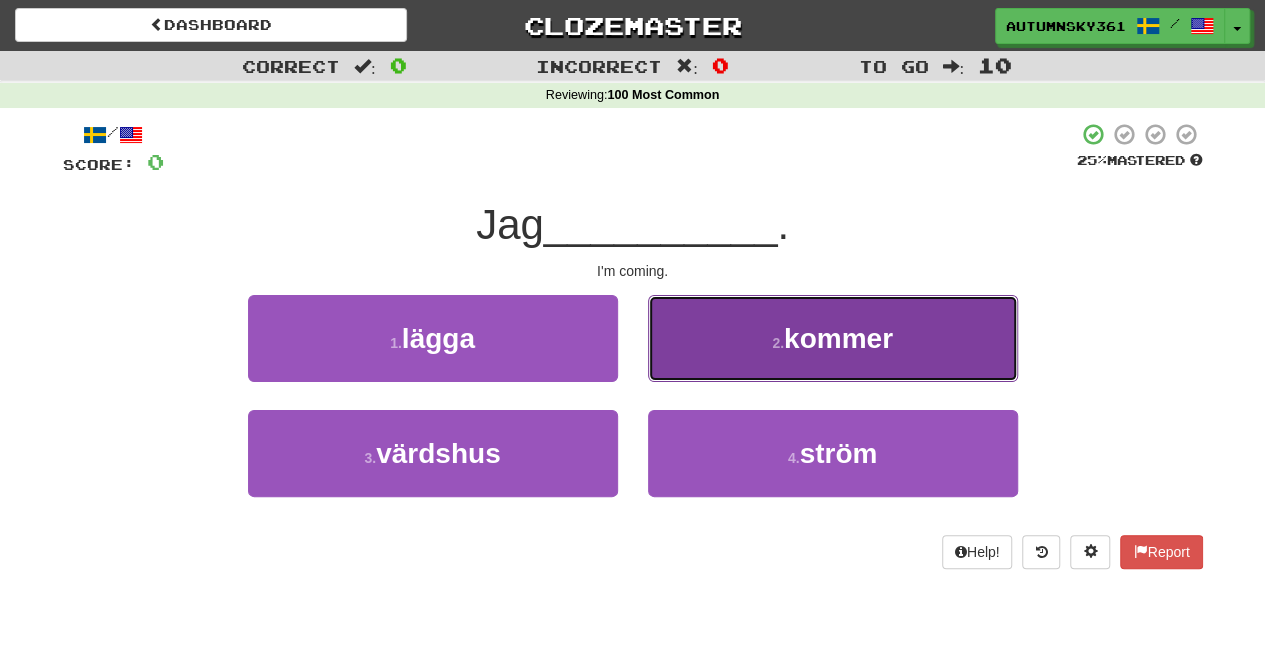 click on "2 ." at bounding box center (778, 343) 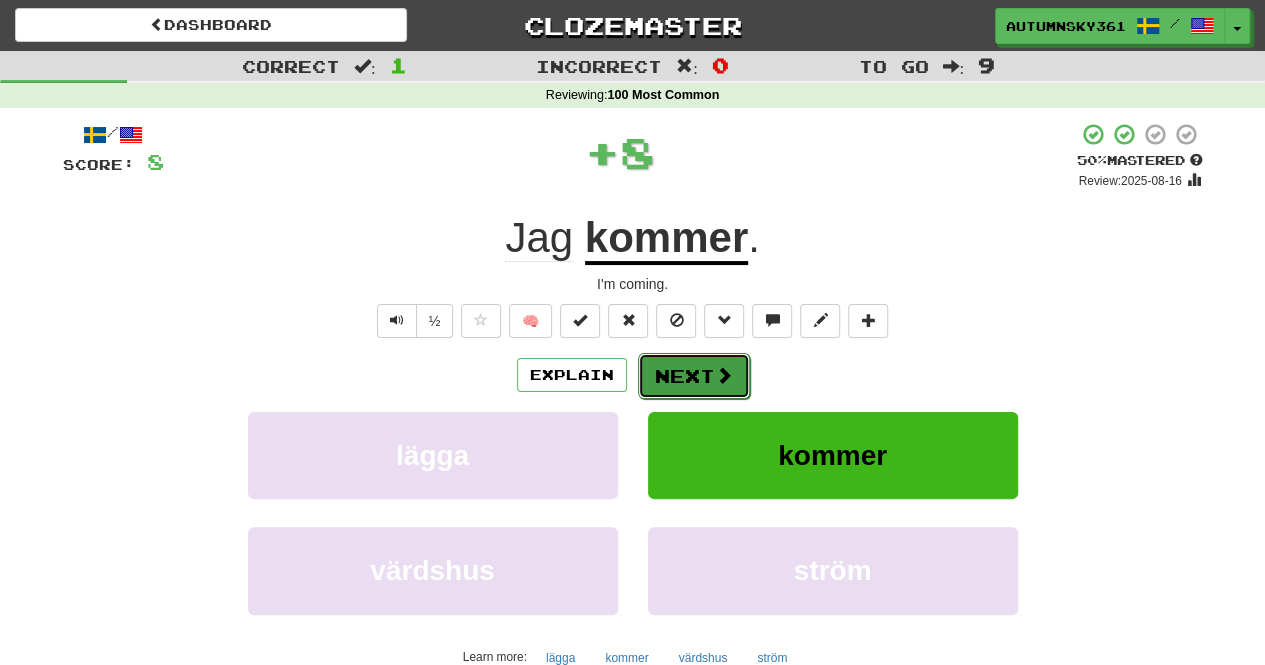 click on "Next" at bounding box center (694, 376) 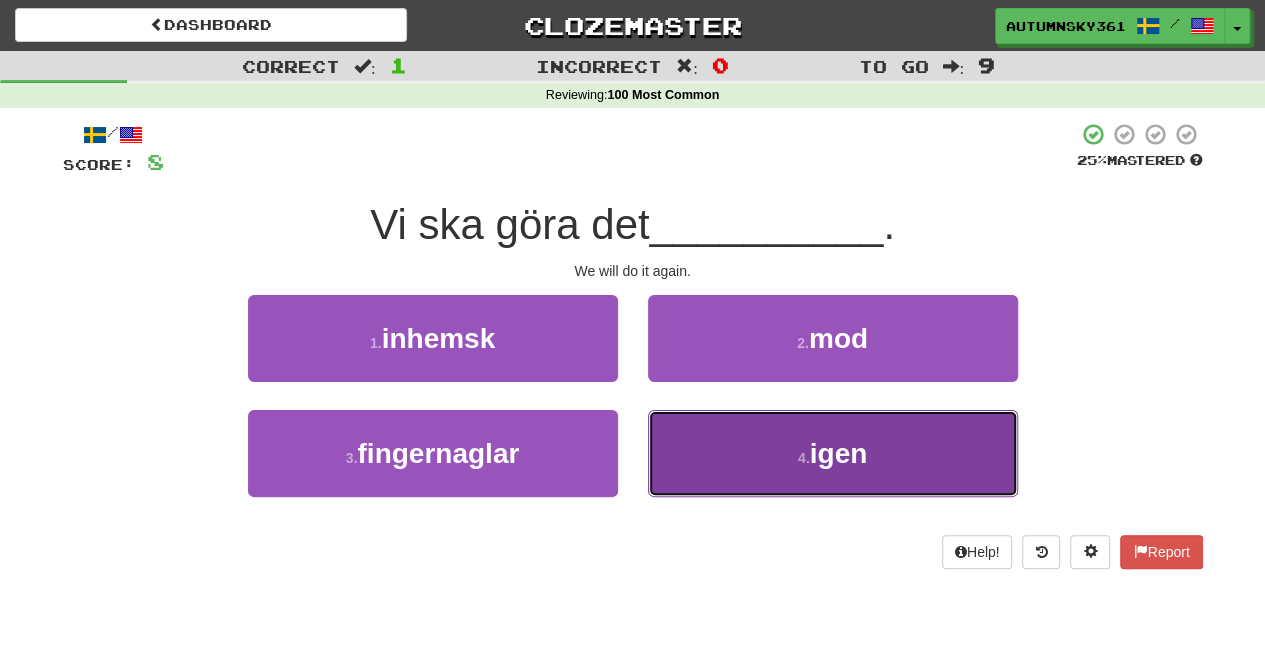 click on "4 .  igen" at bounding box center (833, 453) 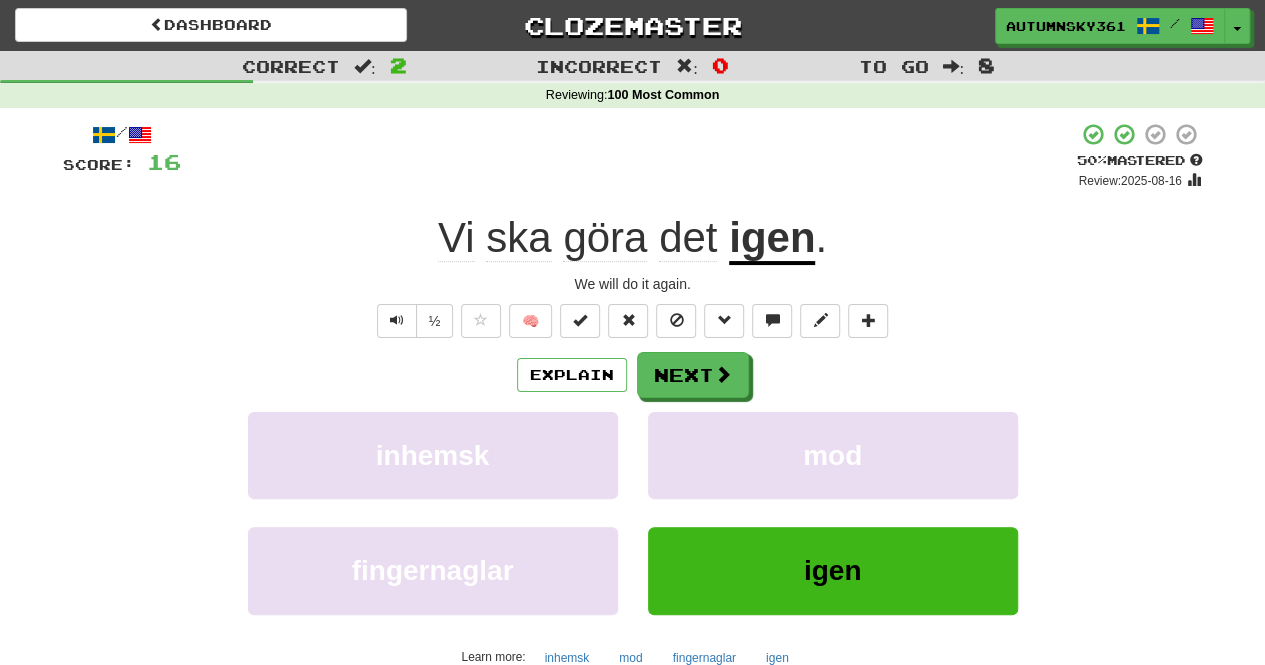 click on "/  Score:   16 + 8 50 %  Mastered Review:  2025-08-16 Vi   ska   göra   det   igen . We will do it again. ½ 🧠 Explain Next inhemsk mod fingernaglar igen Learn more: inhemsk mod fingernaglar igen  Help!  Report Sentence Source" at bounding box center [633, 435] 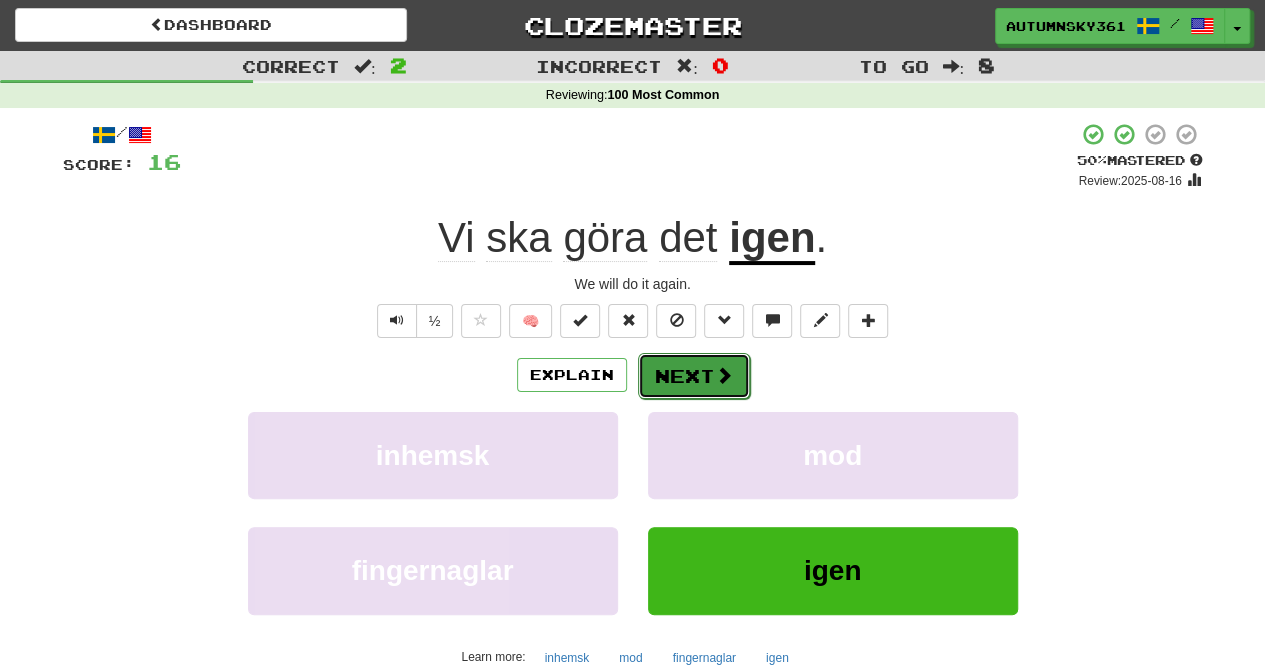 click at bounding box center [724, 375] 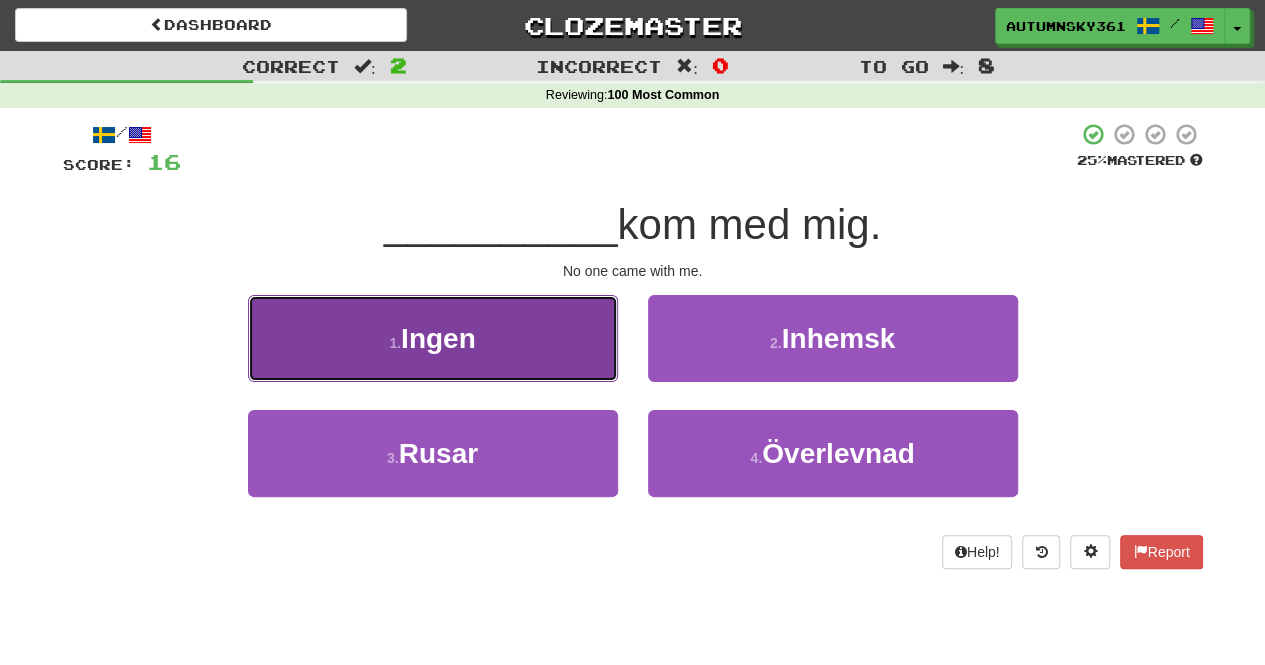 click on "1 .  Ingen" at bounding box center [433, 338] 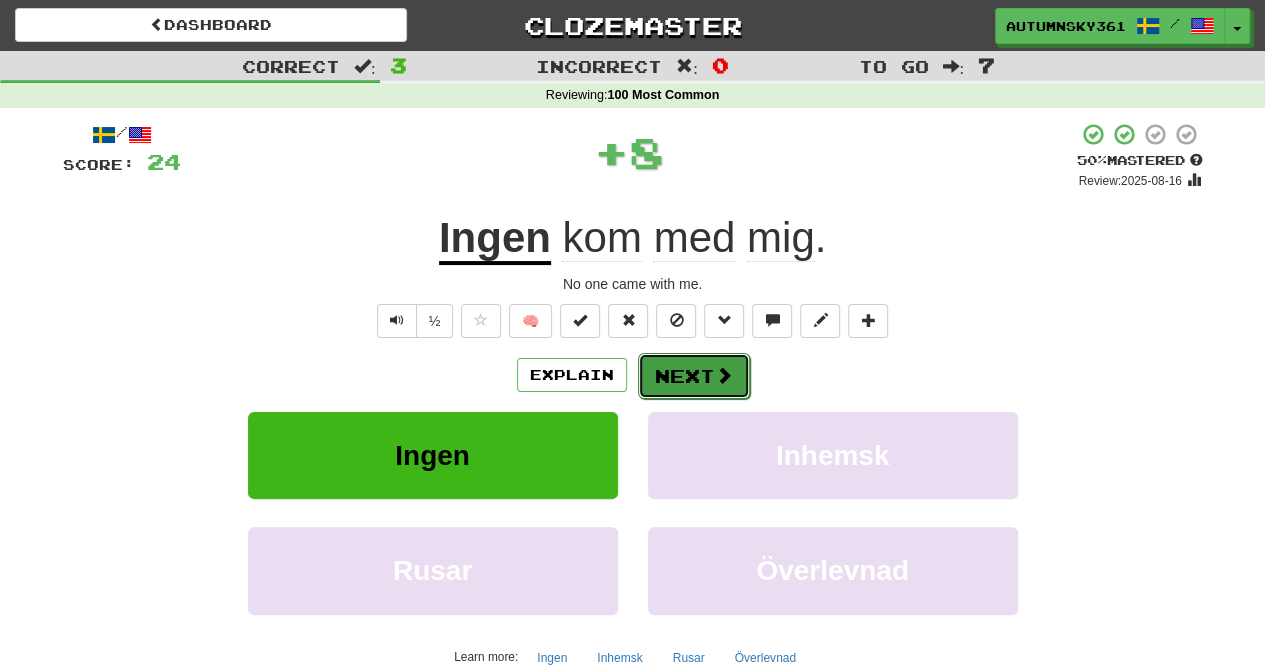 click at bounding box center (724, 375) 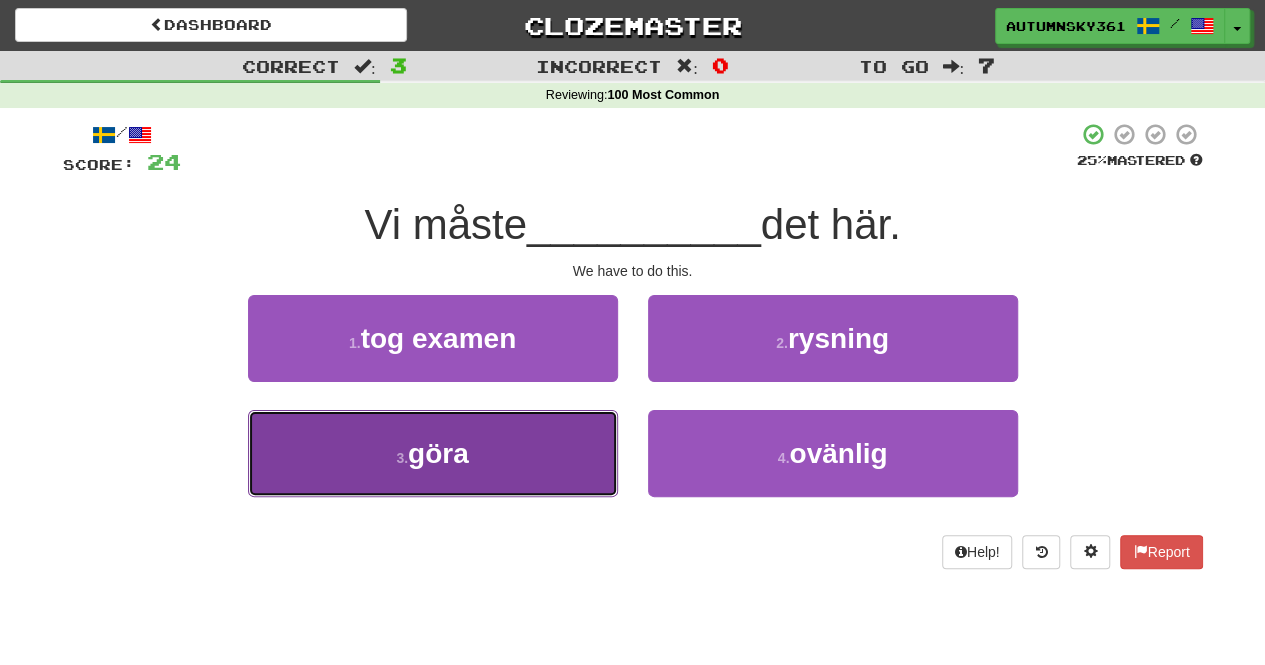 click on "3 .  göra" at bounding box center (433, 453) 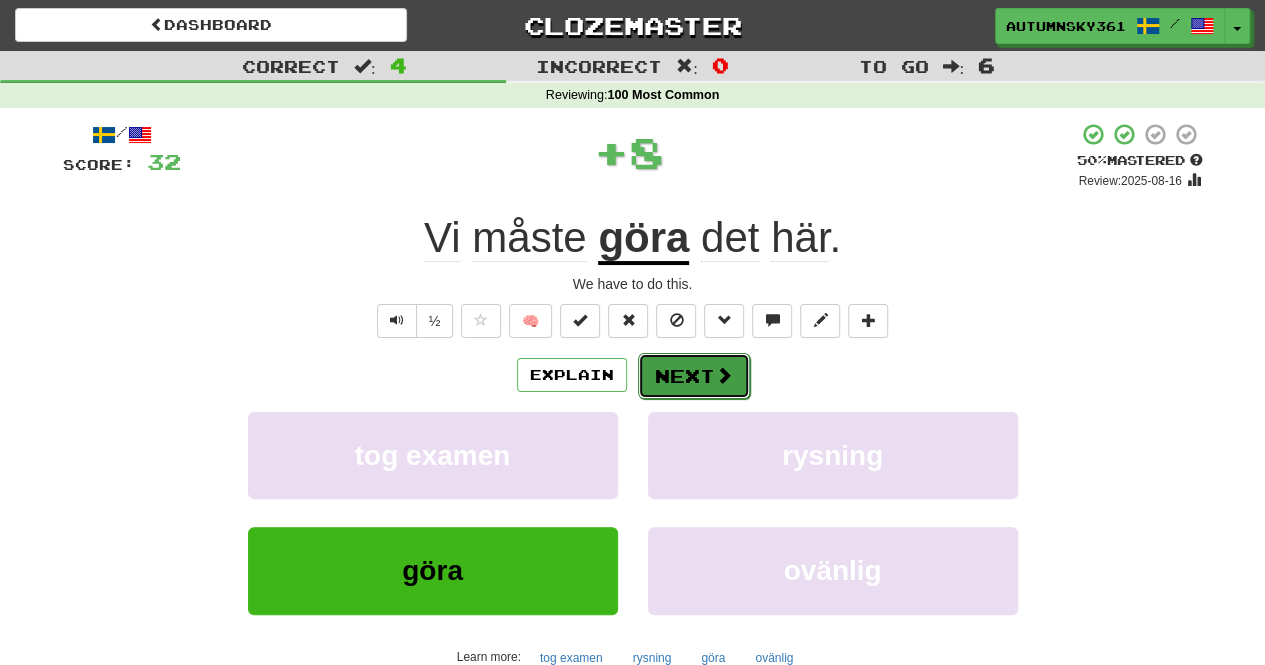 click on "Dashboard
Clozemaster
AutumnSky361
/
Toggle Dropdown
Dashboard
Leaderboard
Activity Feed
Notifications
Profile
Discussions
Svenska
/
English
Streak:
0
Review:
225
Points Today: 0
Languages
Account
Logout
AutumnSky361
/
Toggle Dropdown
Dashboard
Leaderboard
Activity Feed
Notifications
Profile
Discussions
Svenska
/
English
Streak:
0
Review:
225
Points Today: 0
Languages
Account
Logout
clozemaster
Correct   :   4 Incorrect   :   0 To go   :   6 Reviewing :  100 Most Common  /  Score:   32 + 8 50 %  Mastered Review:  2025-08-16 Vi   måste   göra   det   här . We have to do this. ½ 🧠 Explain Next tog examen rysning göra" at bounding box center (632, 743) 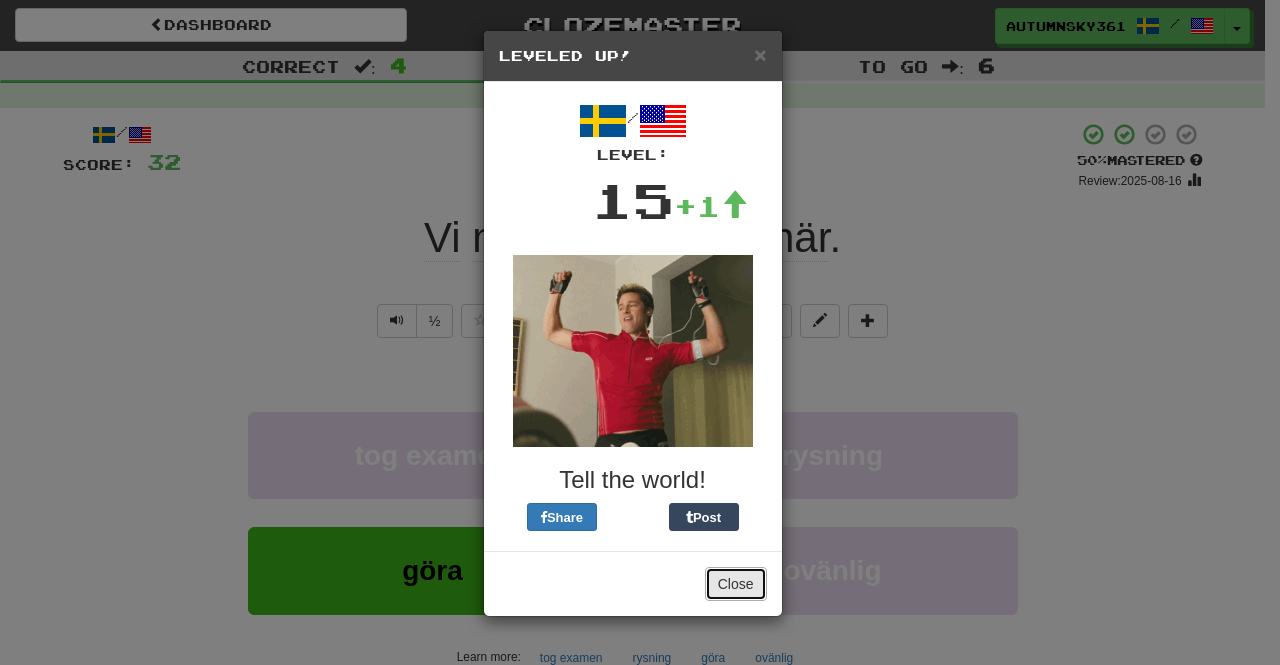 click on "Close" at bounding box center [736, 584] 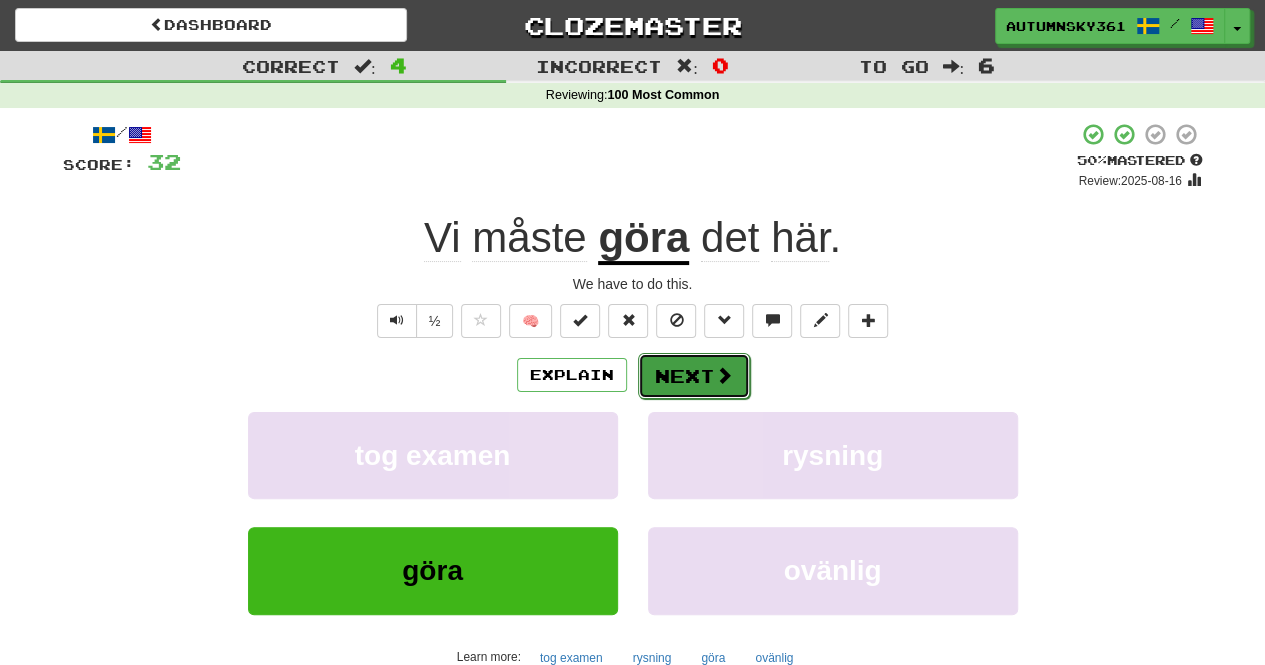 click on "Next" at bounding box center [694, 376] 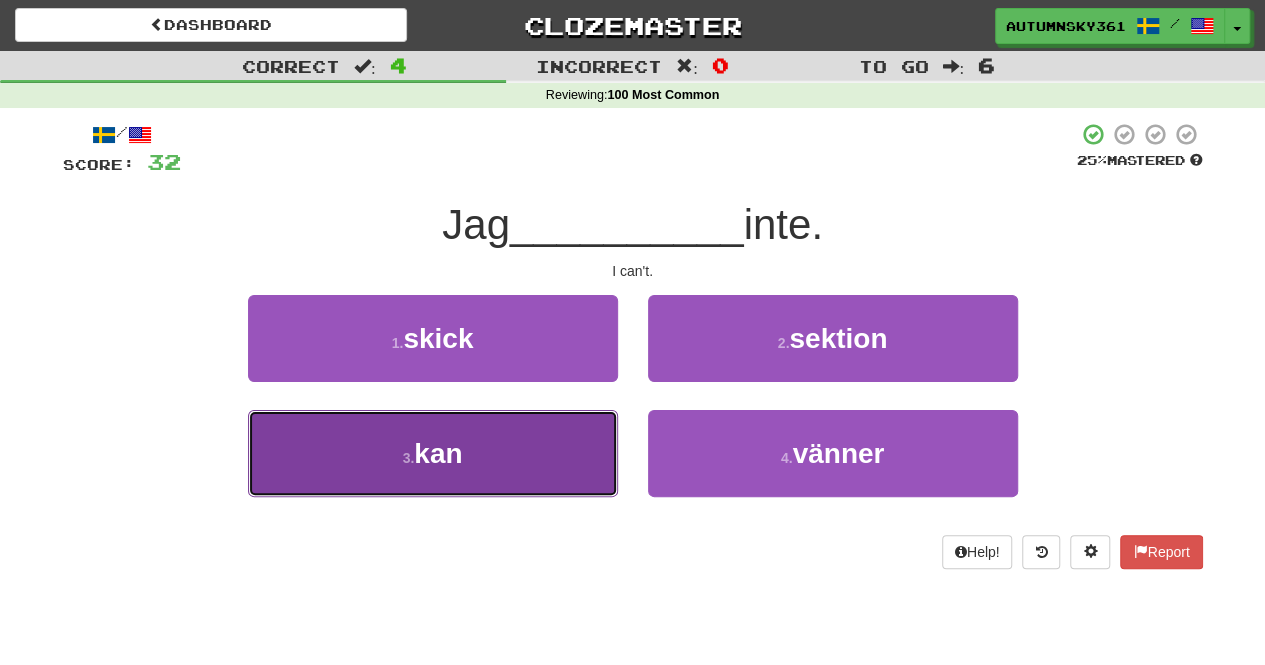 click on "3 .  kan" at bounding box center (433, 453) 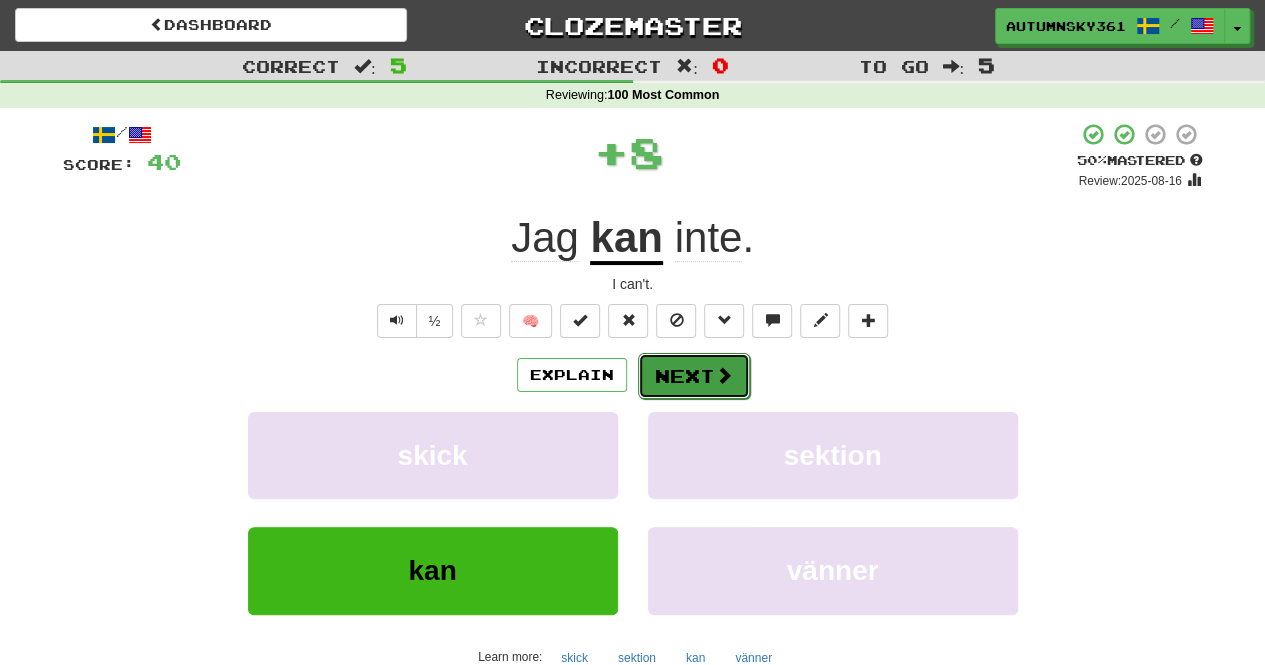 click on "Next" at bounding box center (694, 376) 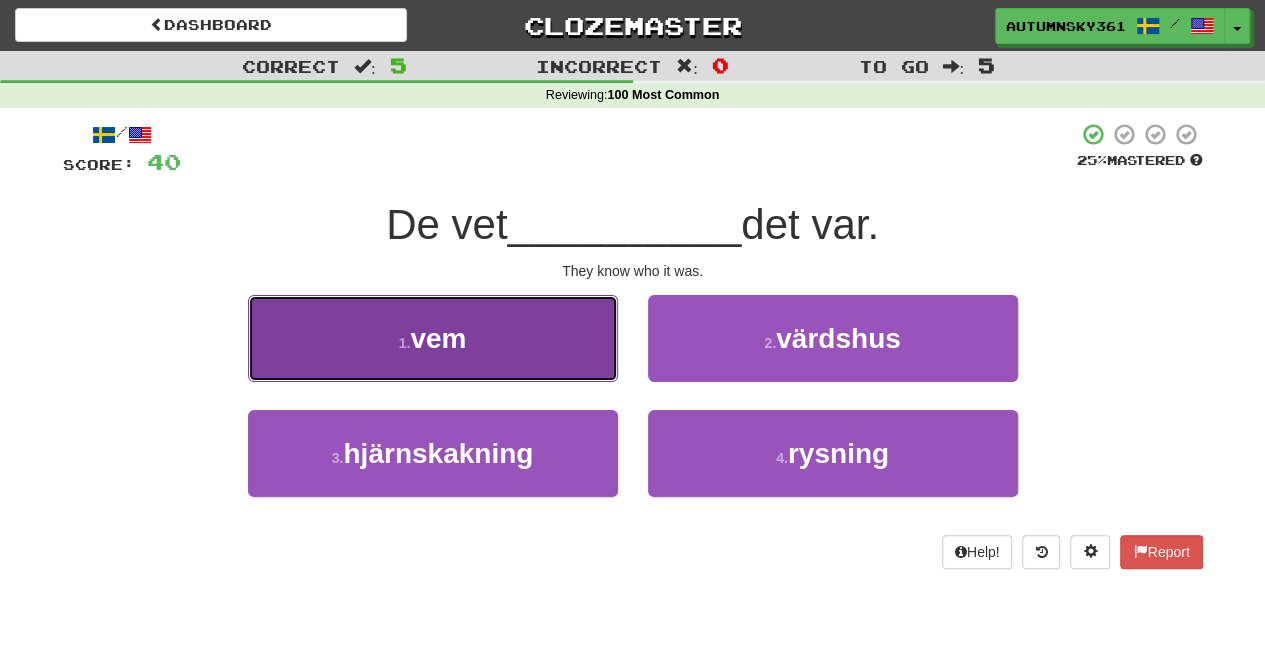 click on "1 .  vem" at bounding box center [433, 338] 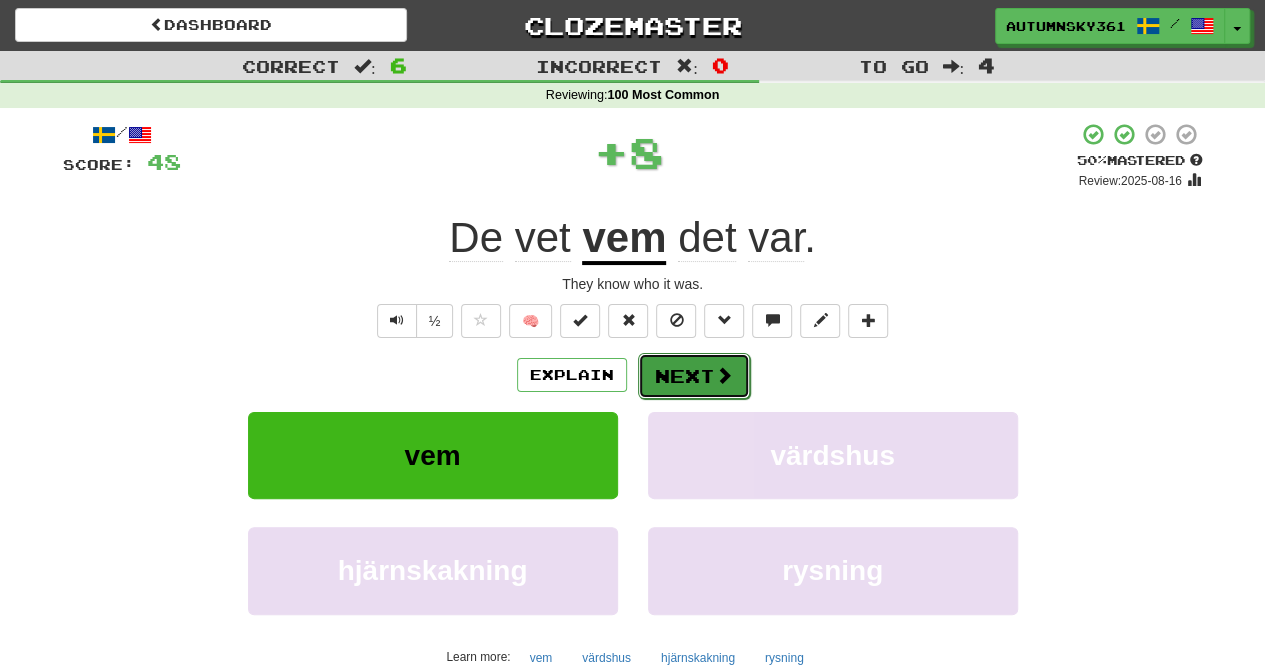 click on "Next" at bounding box center (694, 376) 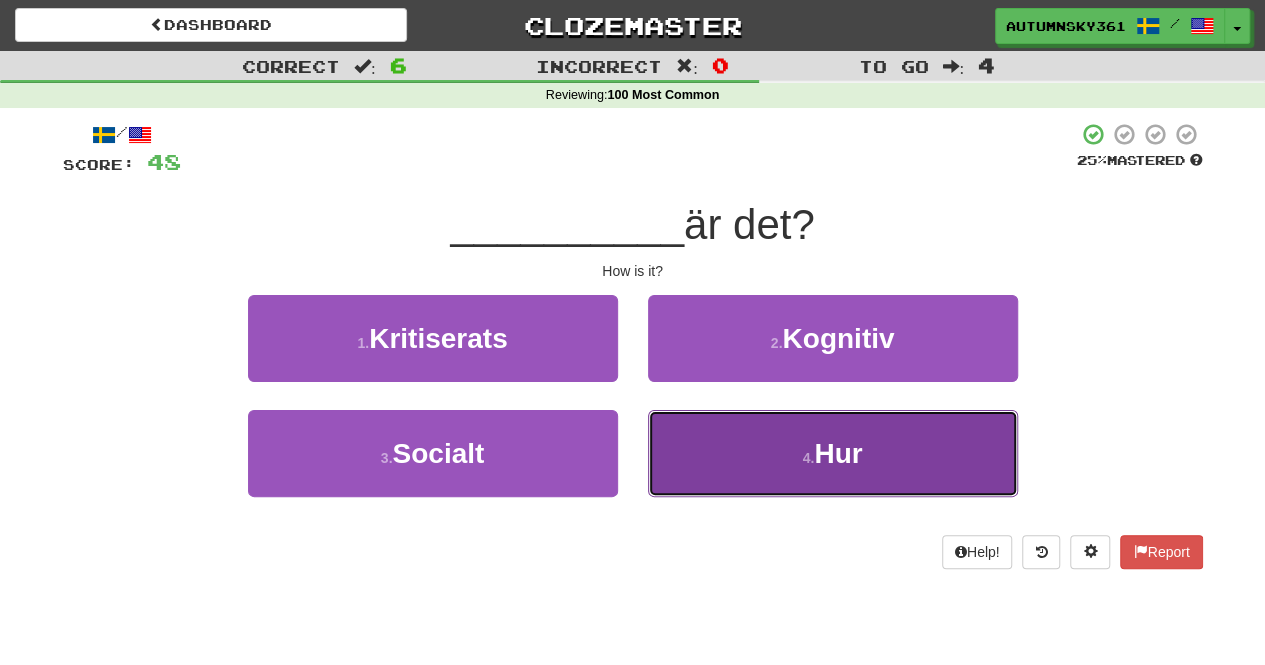 click on "4 .  Hur" at bounding box center (833, 453) 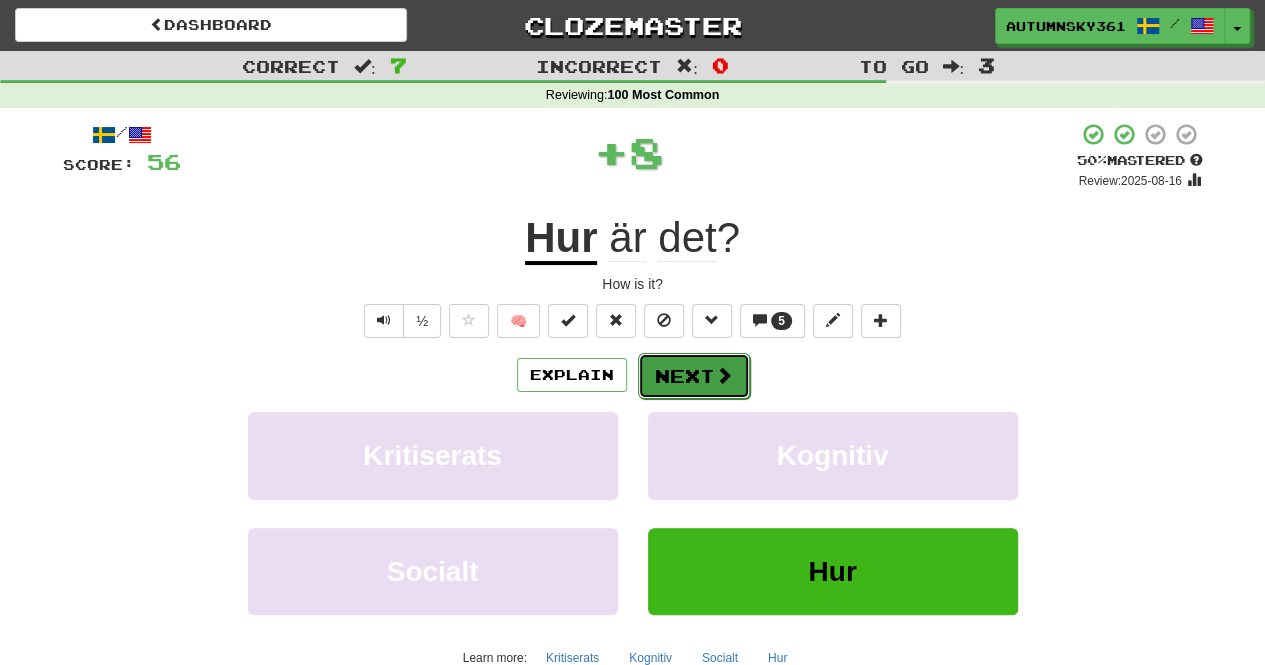 click on "Next" at bounding box center (694, 376) 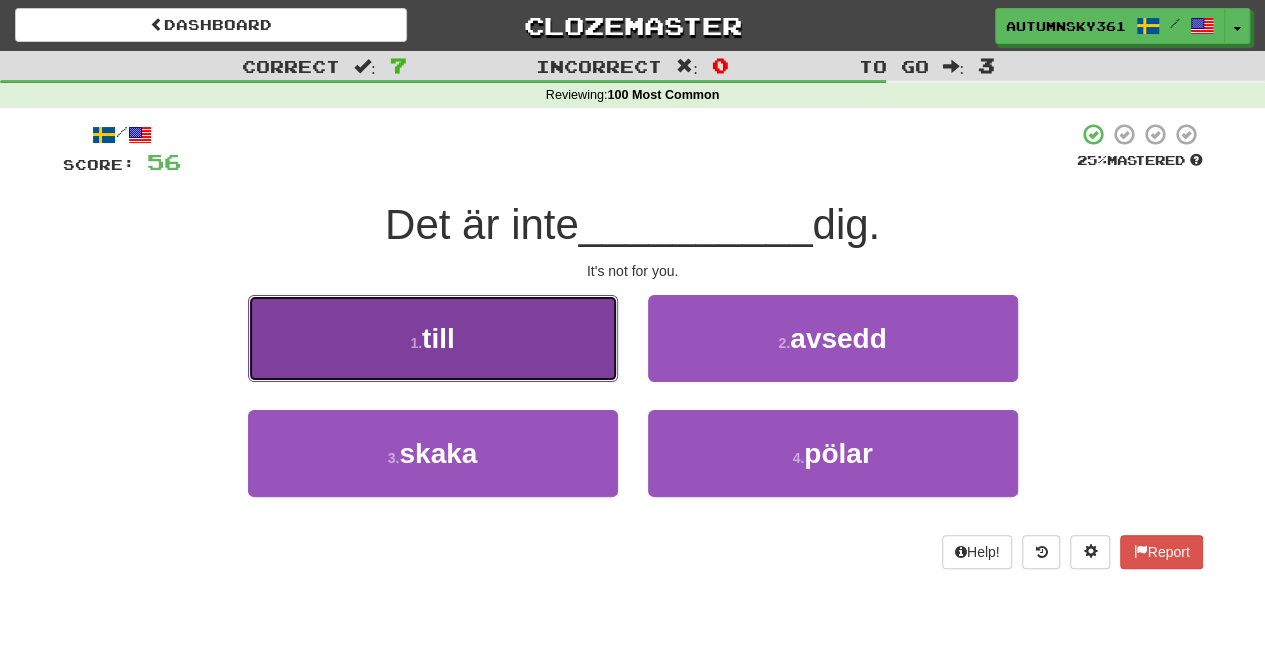 click on "1 .  till" at bounding box center (433, 338) 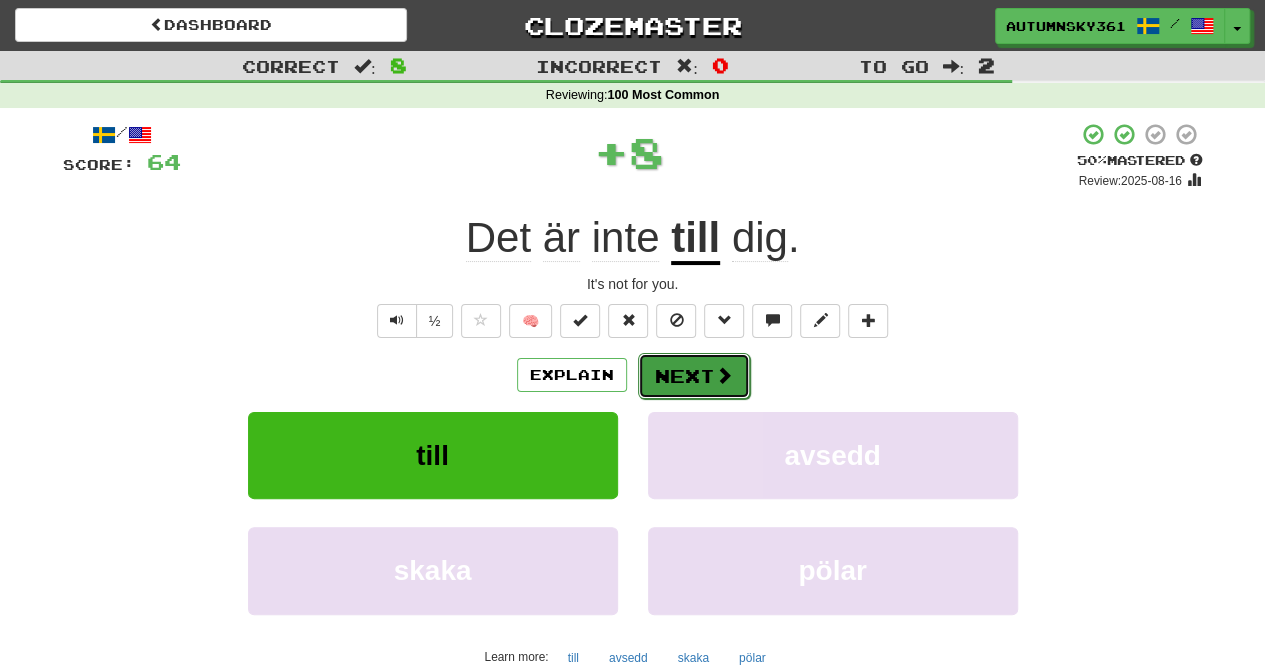 click on "Next" at bounding box center [694, 376] 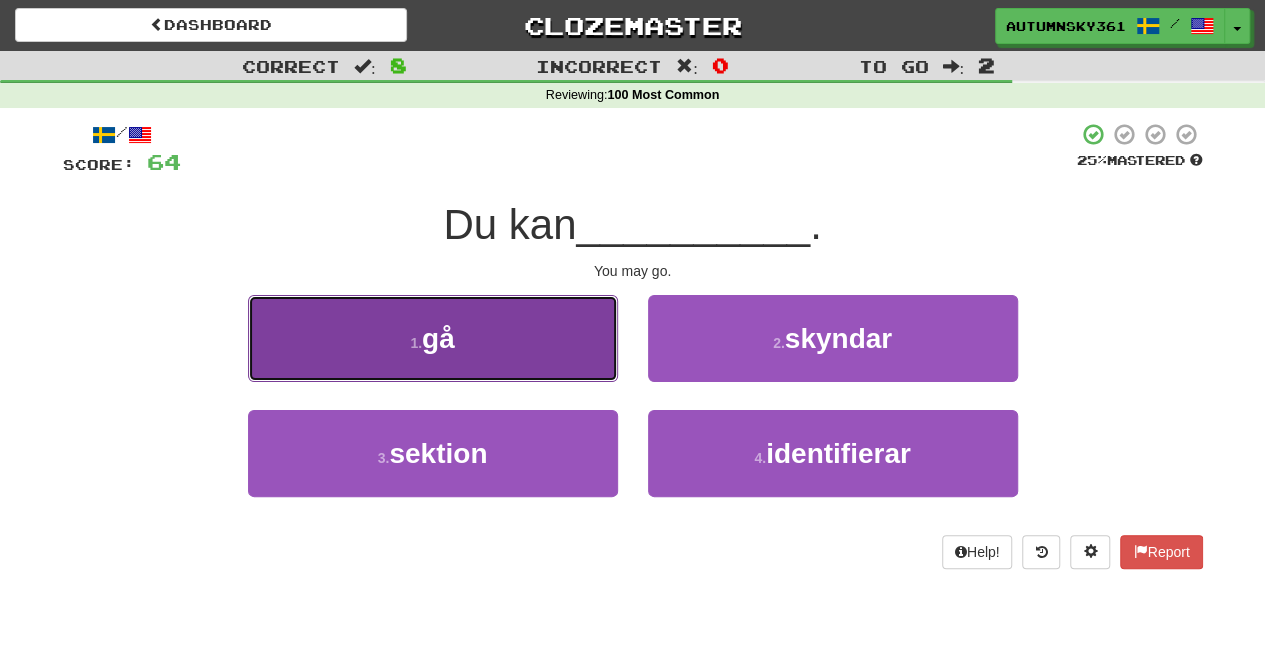 click on "1 .  gå" at bounding box center [433, 338] 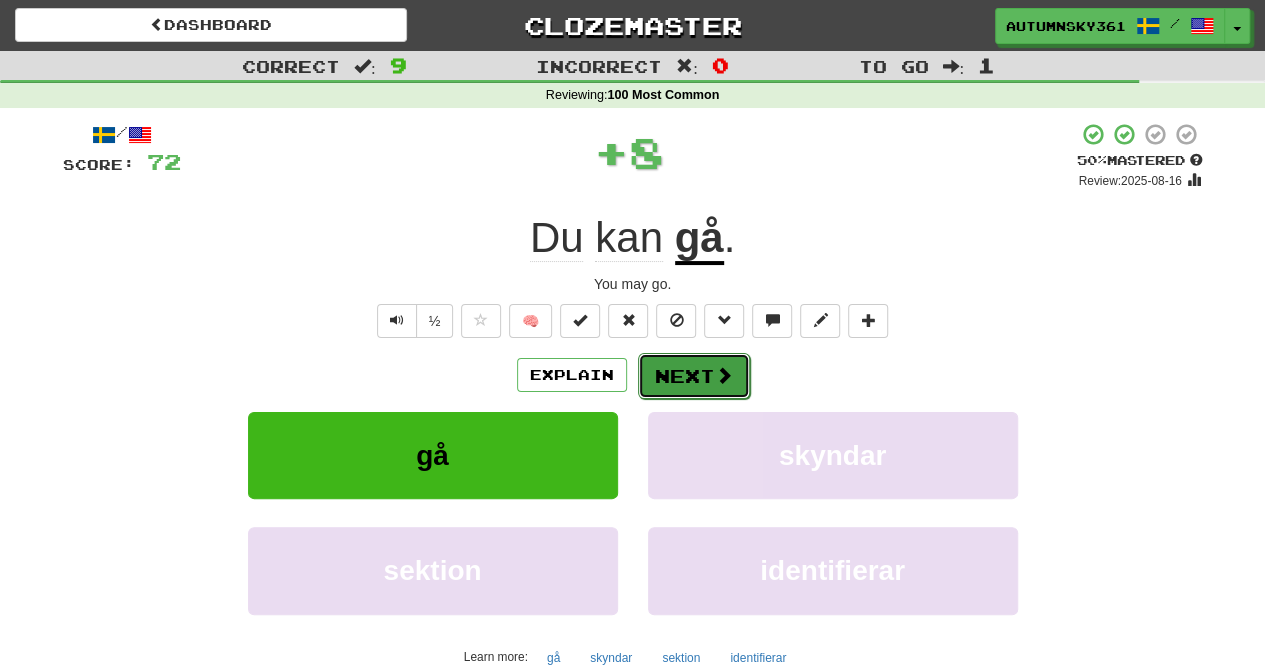 click on "Next" at bounding box center (694, 376) 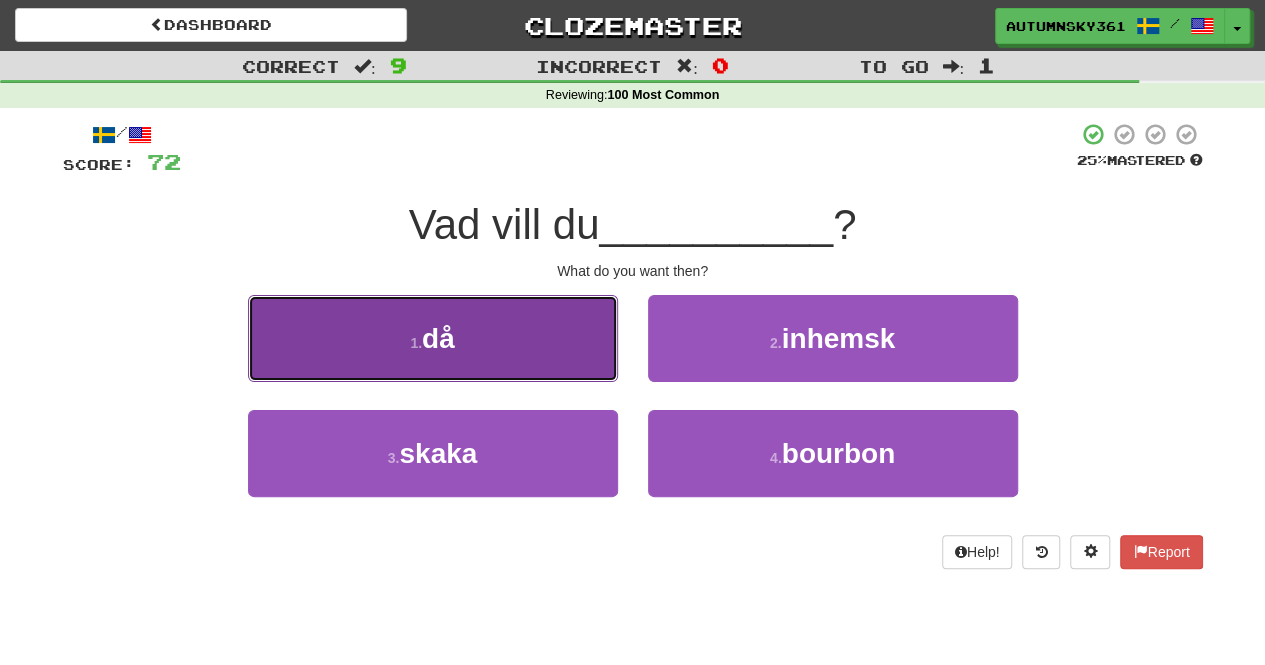 click on "1 .  då" at bounding box center (433, 338) 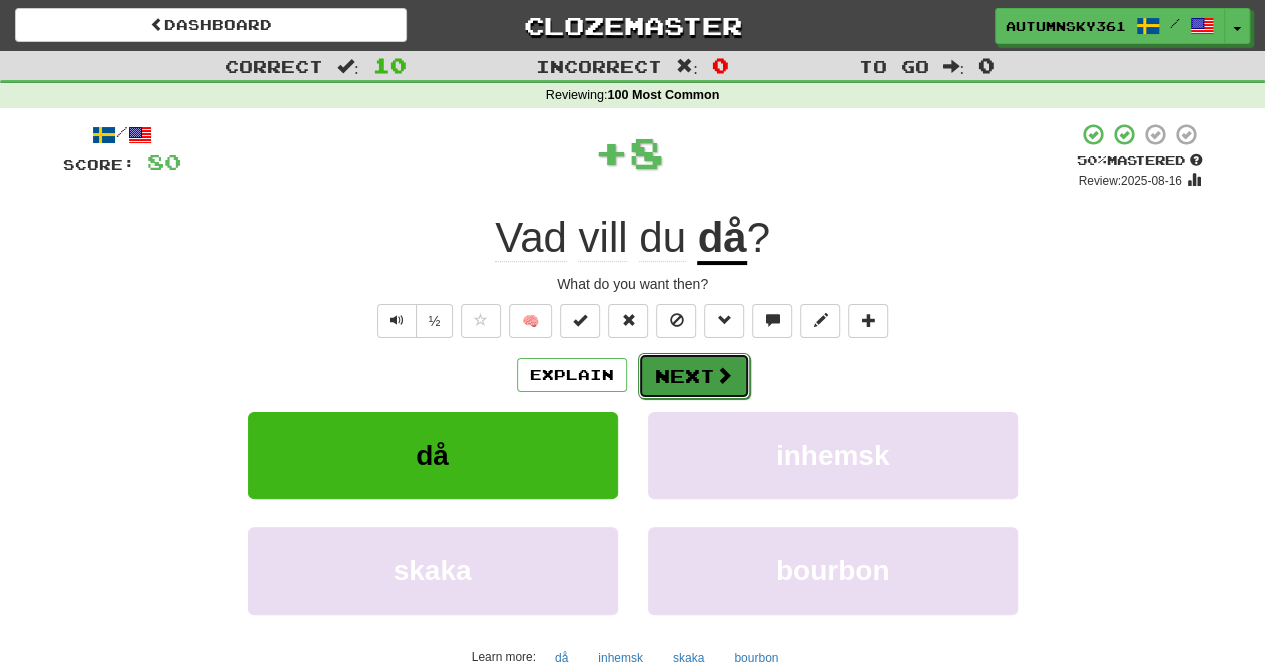 click on "Next" at bounding box center [694, 376] 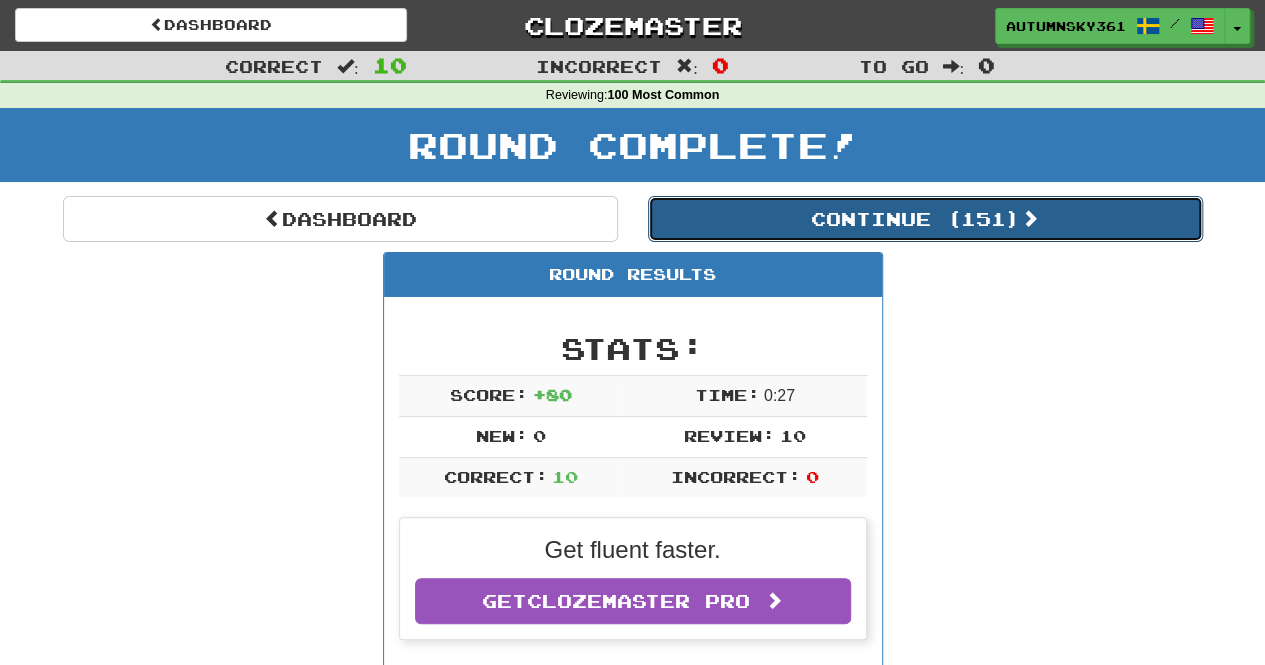 click on "Continue ( 151 )" at bounding box center (925, 219) 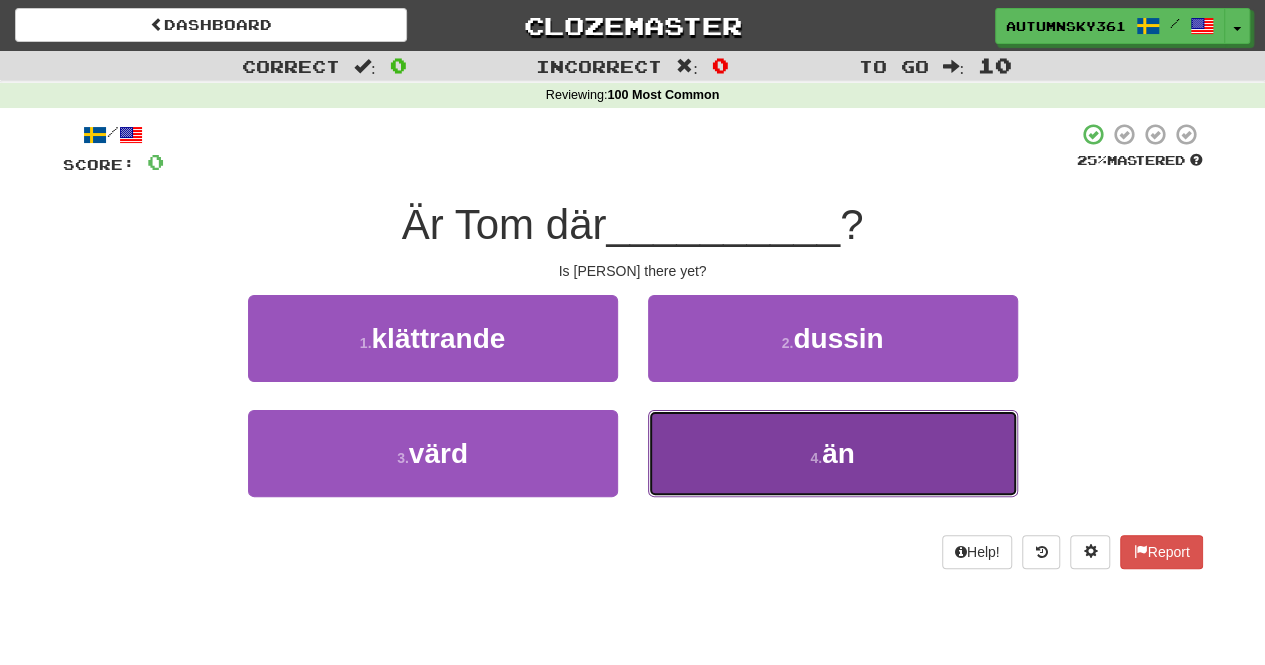 click on "4 .  än" at bounding box center (833, 453) 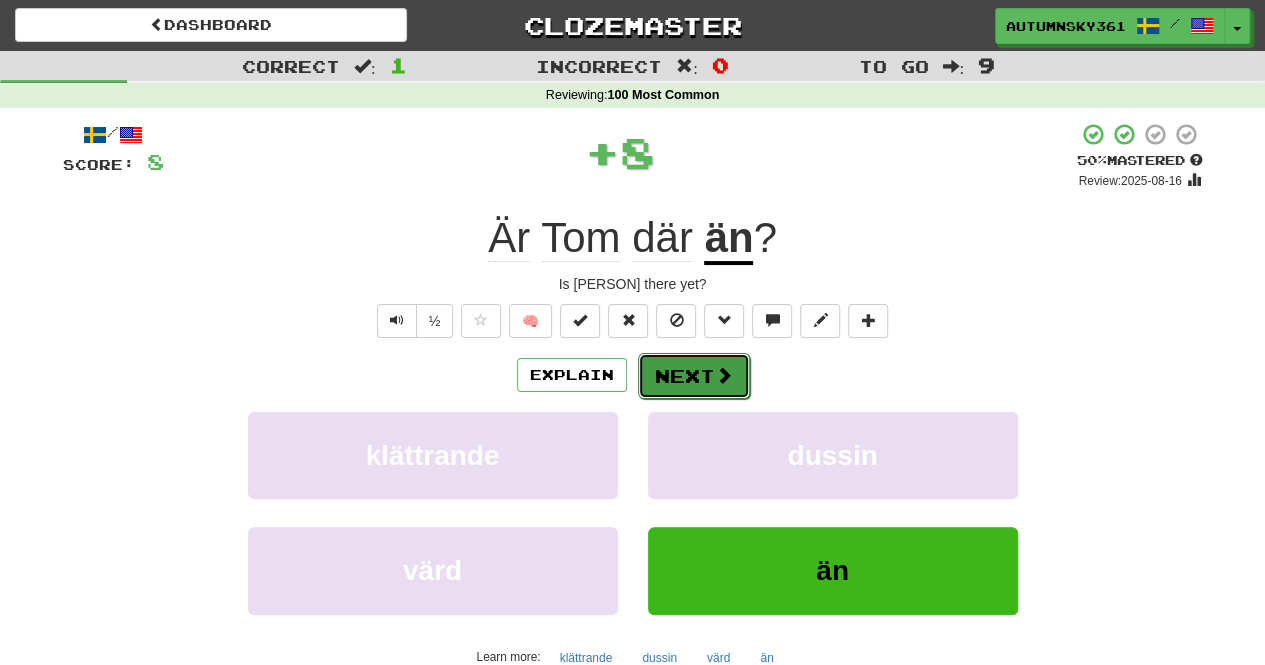 click on "Next" at bounding box center (694, 376) 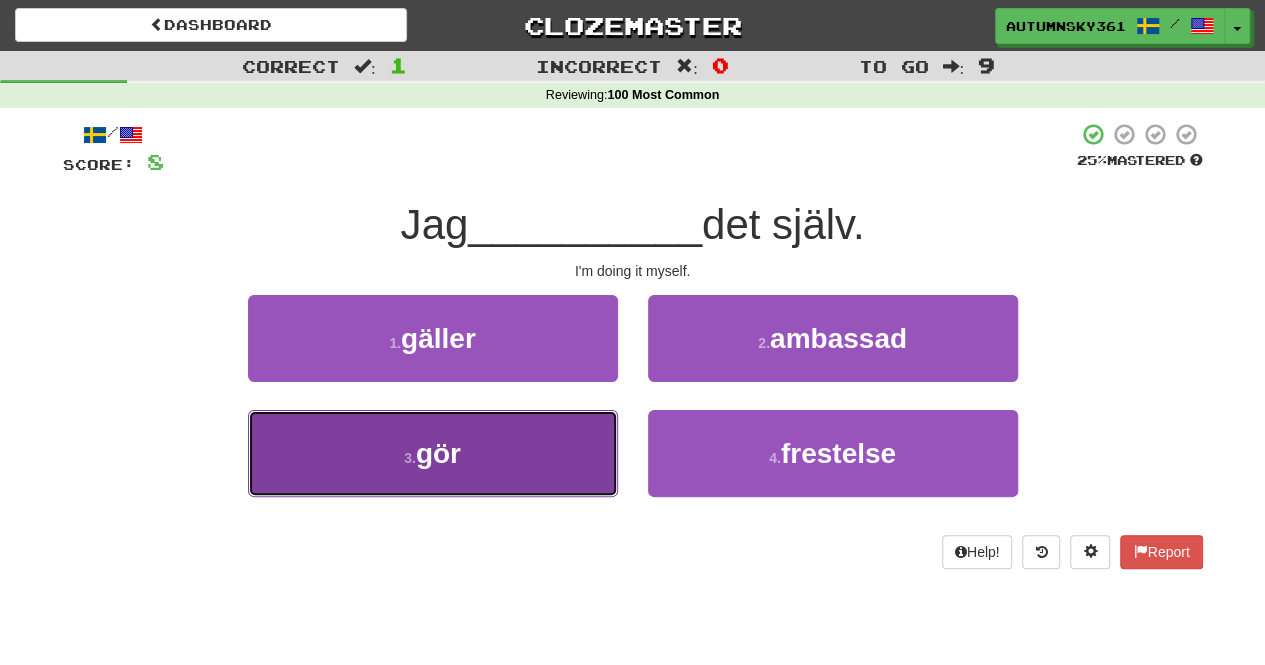 click on "3 .  gör" at bounding box center [433, 453] 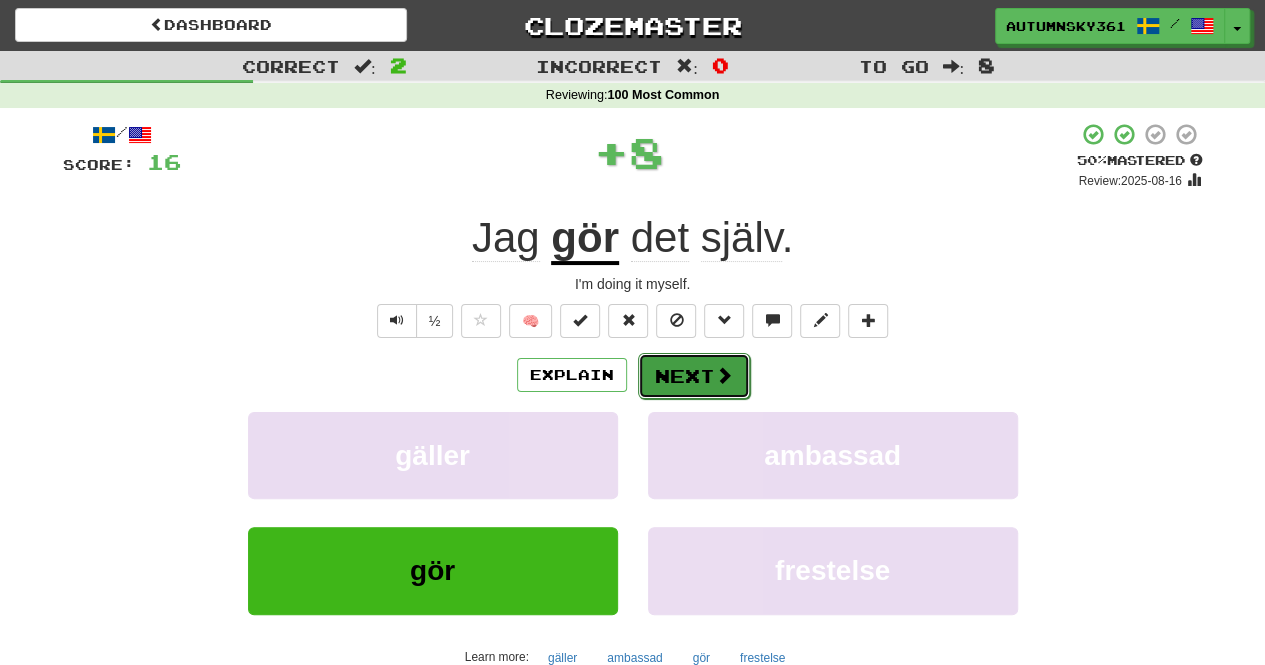 click on "Next" at bounding box center [694, 376] 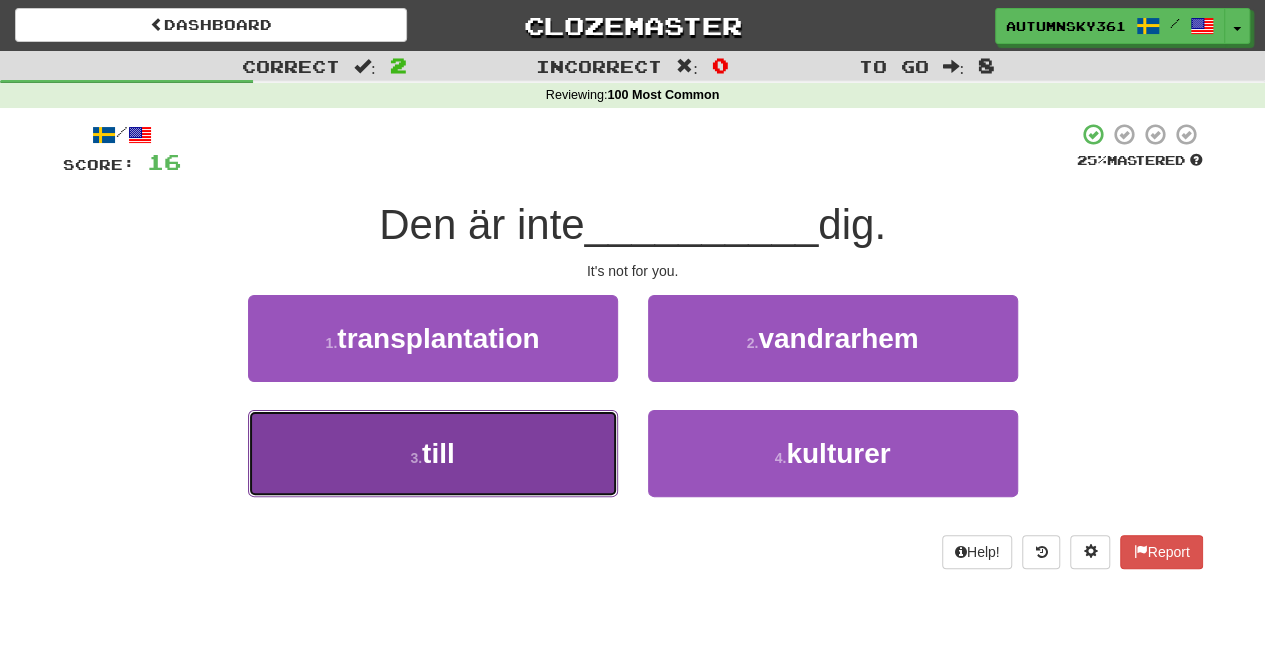 click on "3 .  till" at bounding box center (433, 453) 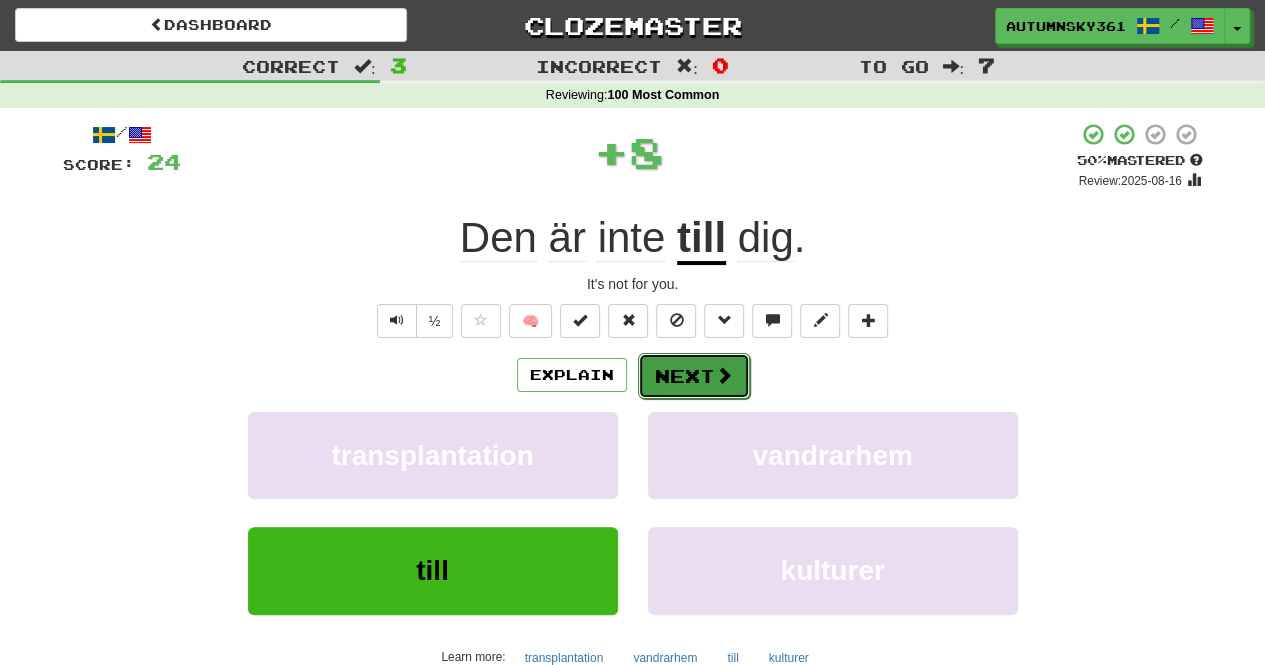 click at bounding box center (724, 375) 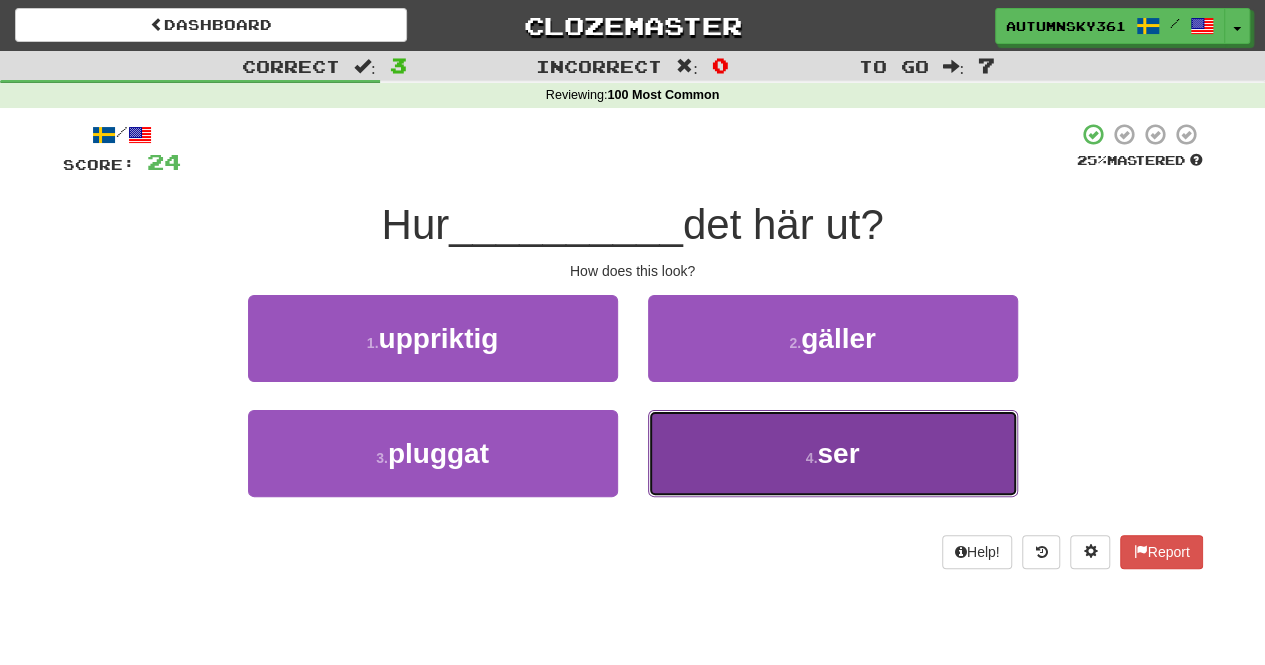 click on "4 .  ser" at bounding box center (833, 453) 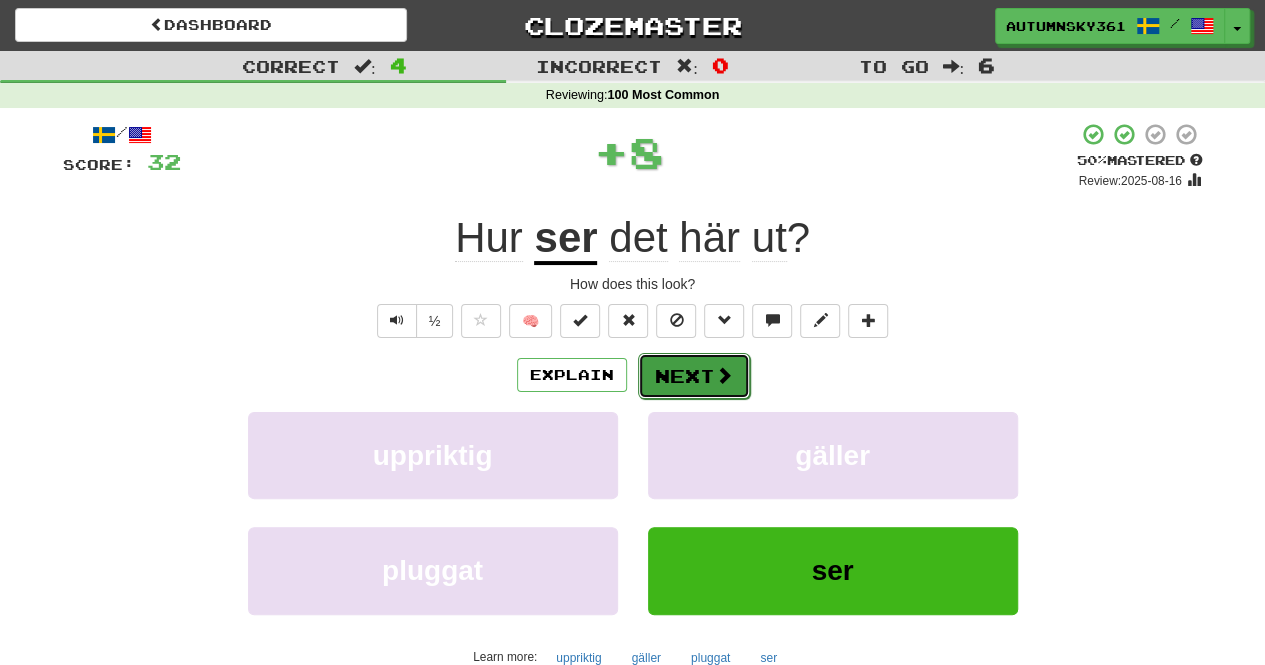 click on "Next" at bounding box center (694, 376) 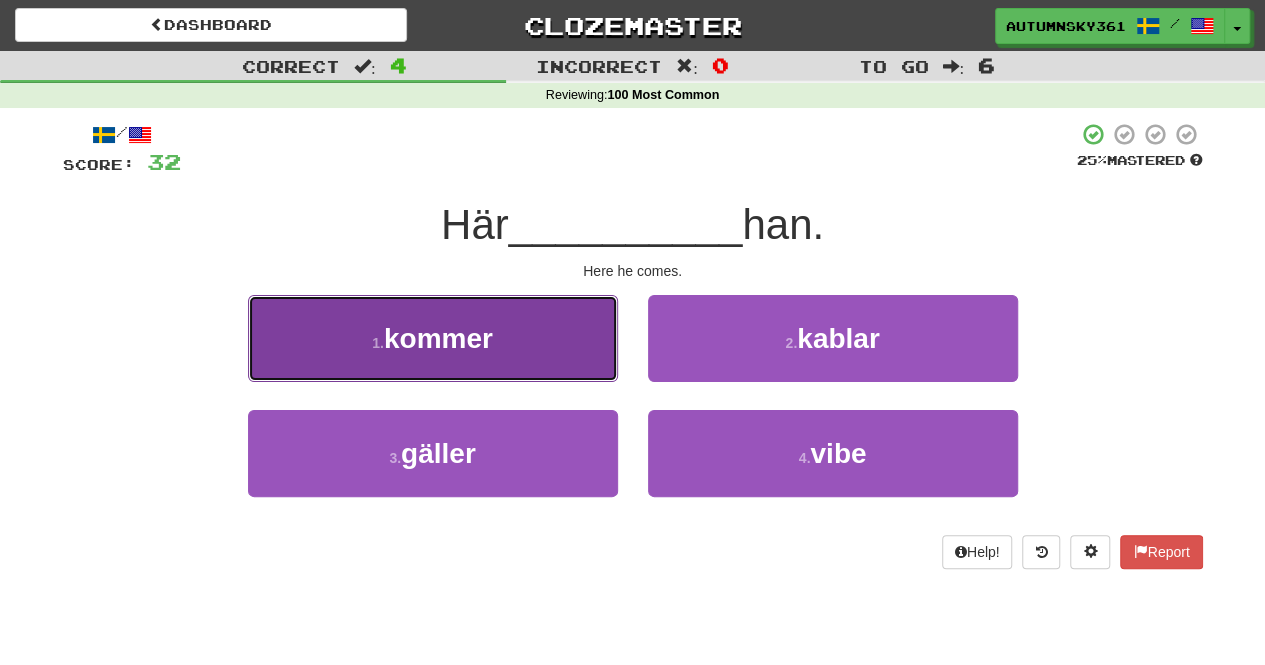 click on "1 .  kommer" at bounding box center (433, 338) 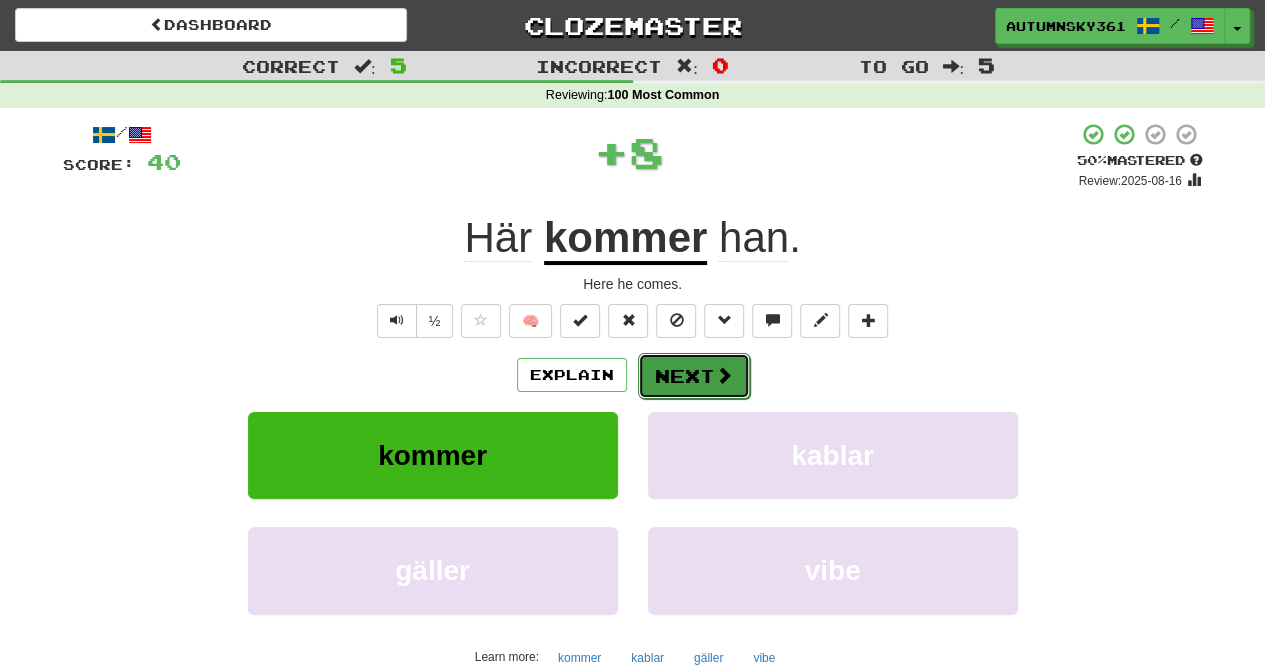 click on "Next" at bounding box center (694, 376) 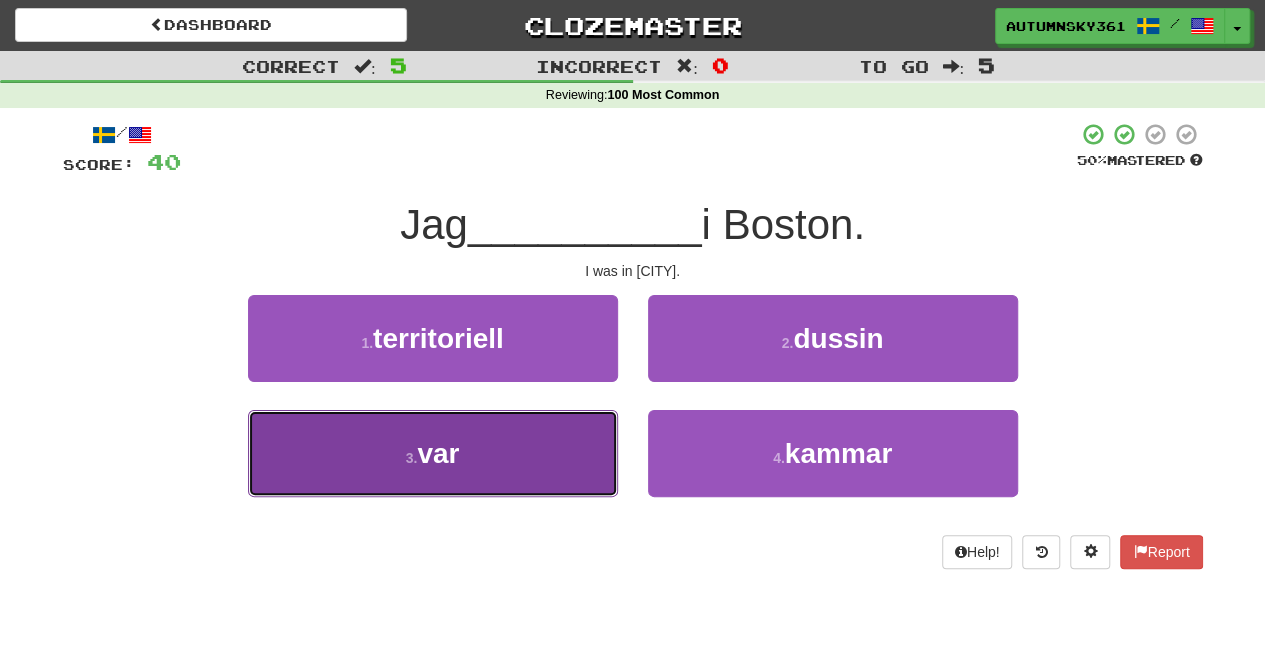 click on "3 .  var" at bounding box center [433, 453] 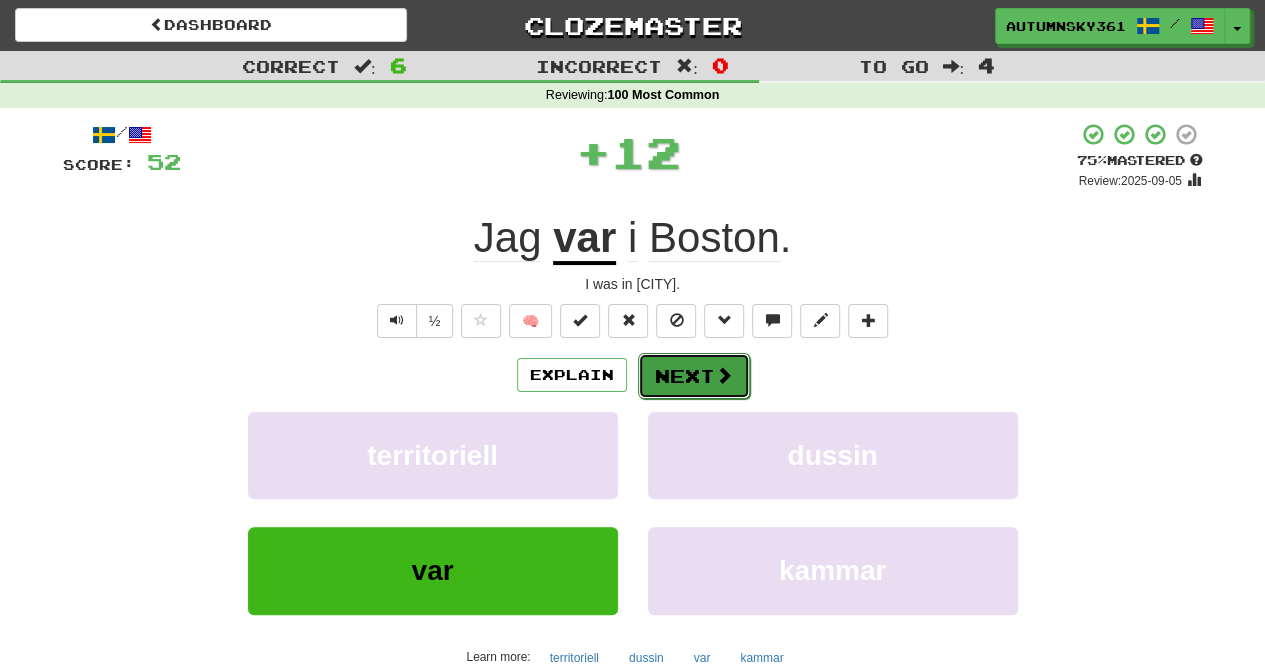 click on "Next" at bounding box center (694, 376) 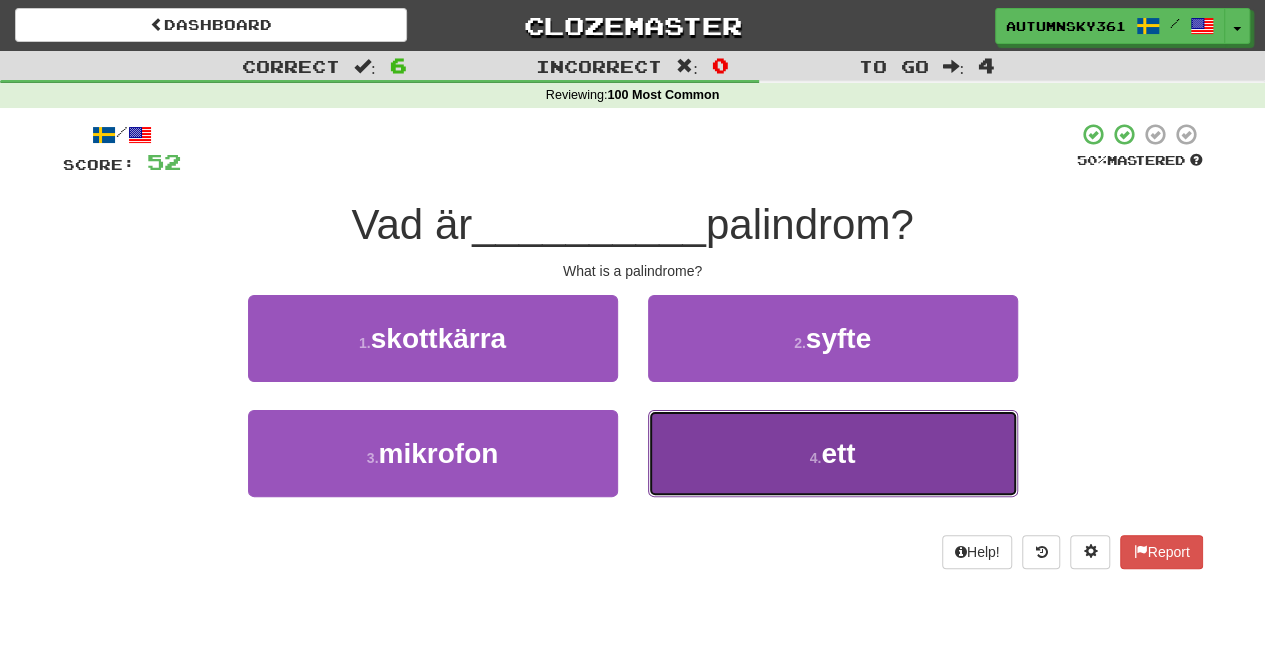 click on "4 .  ett" at bounding box center (833, 453) 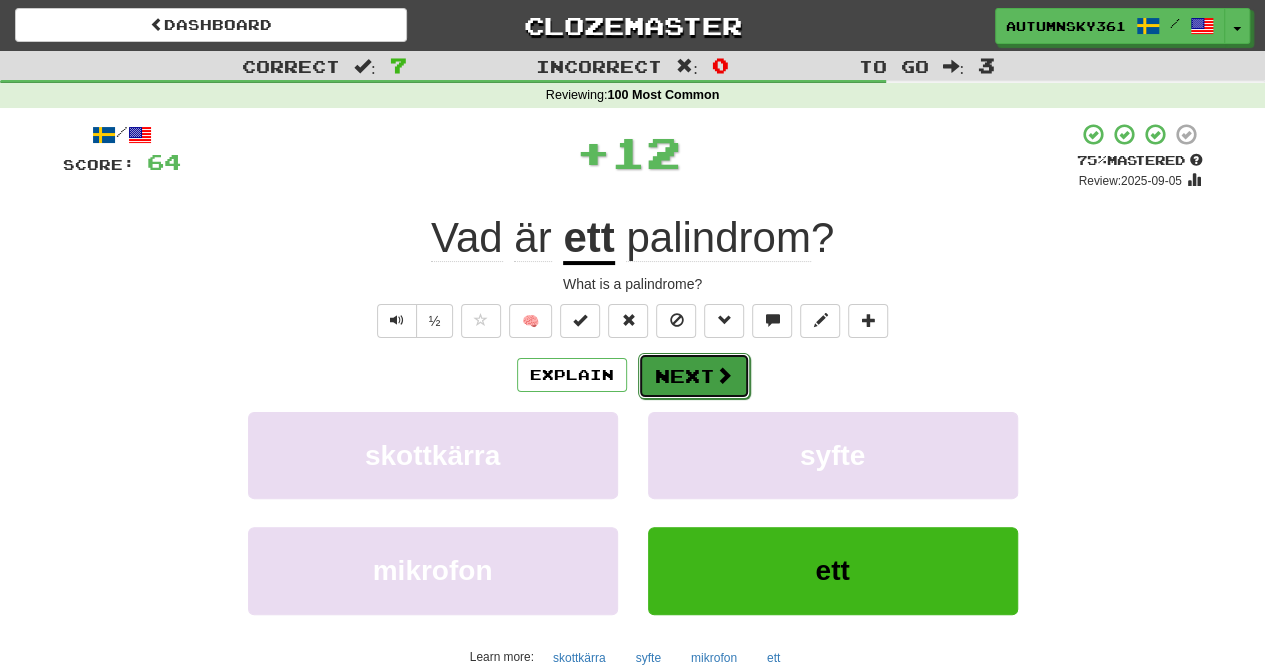 click on "Next" at bounding box center (694, 376) 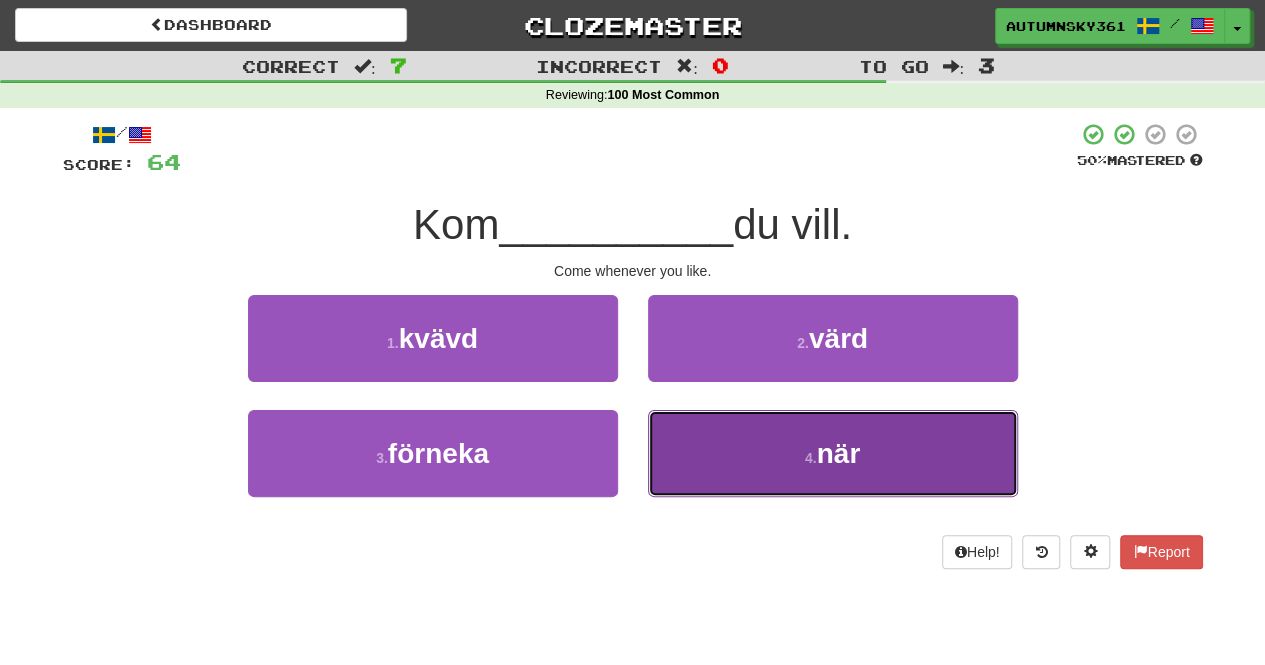click on "4 .  när" at bounding box center (833, 453) 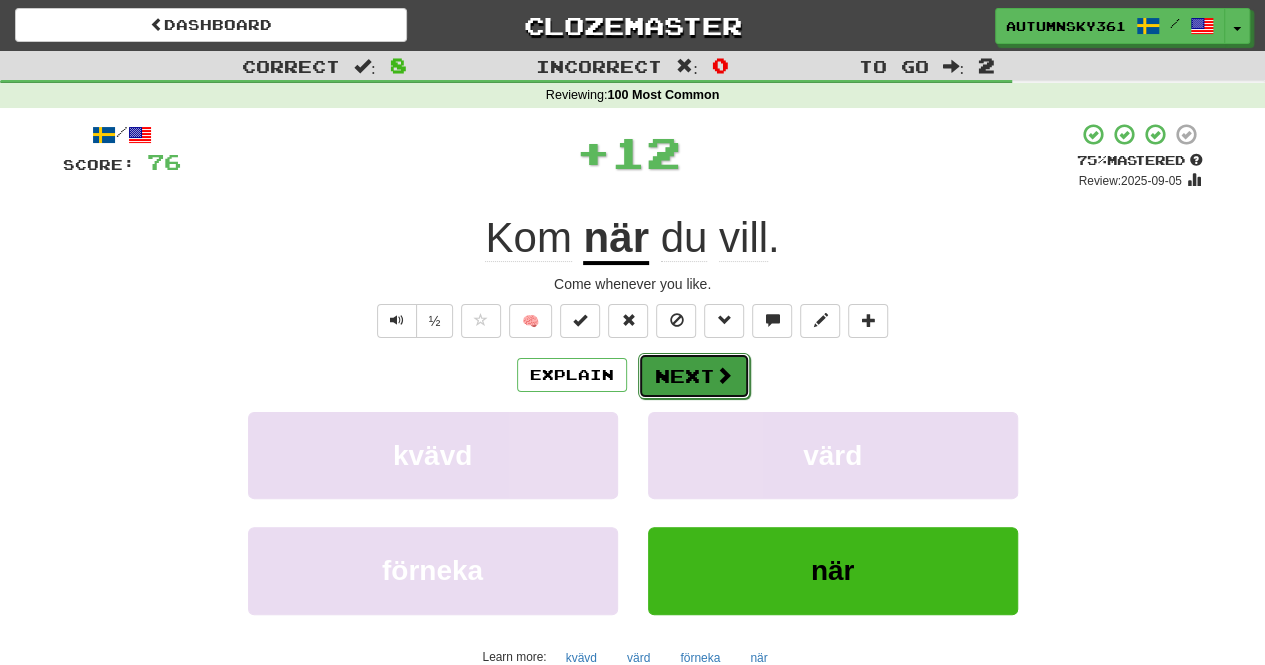 click on "Next" at bounding box center [694, 376] 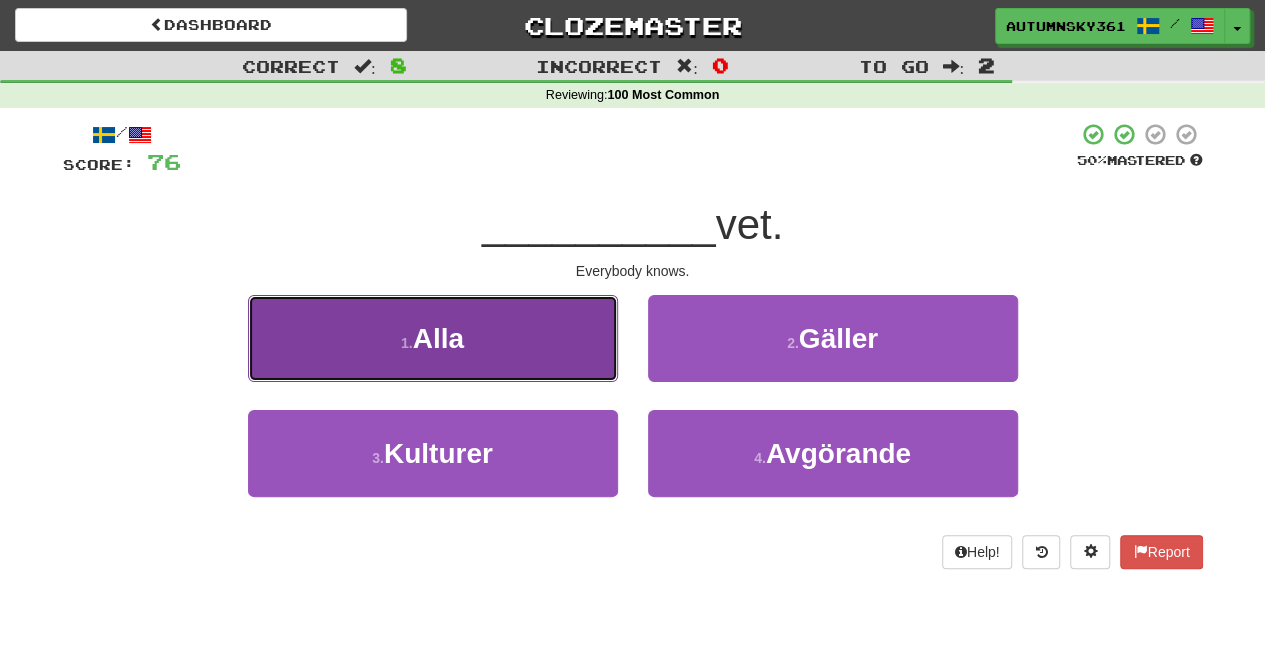 click on "1 .  Alla" at bounding box center [433, 338] 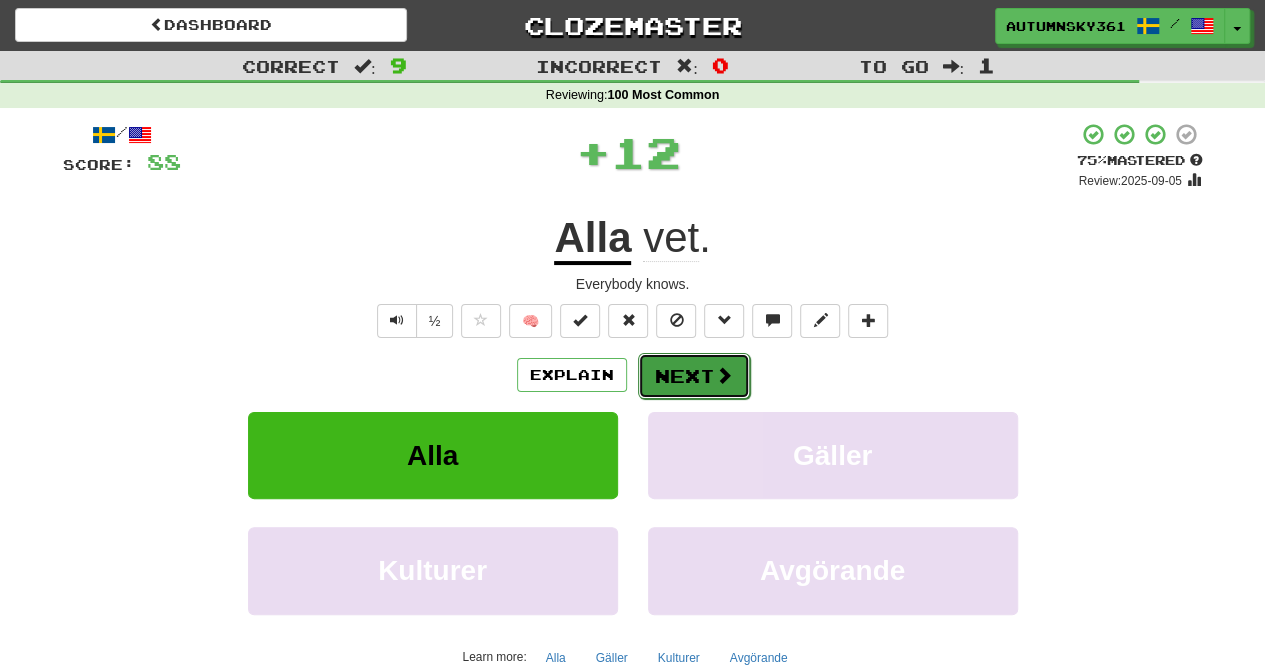 click on "Next" at bounding box center (694, 376) 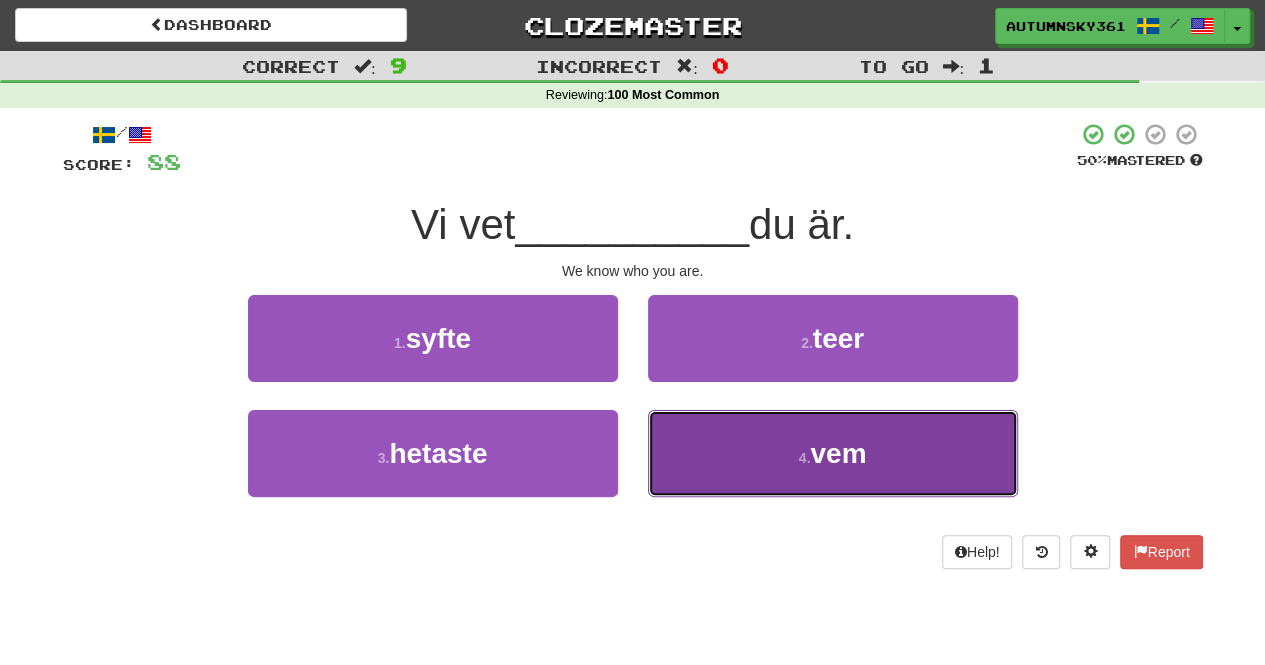 click on "4 .  vem" at bounding box center (833, 453) 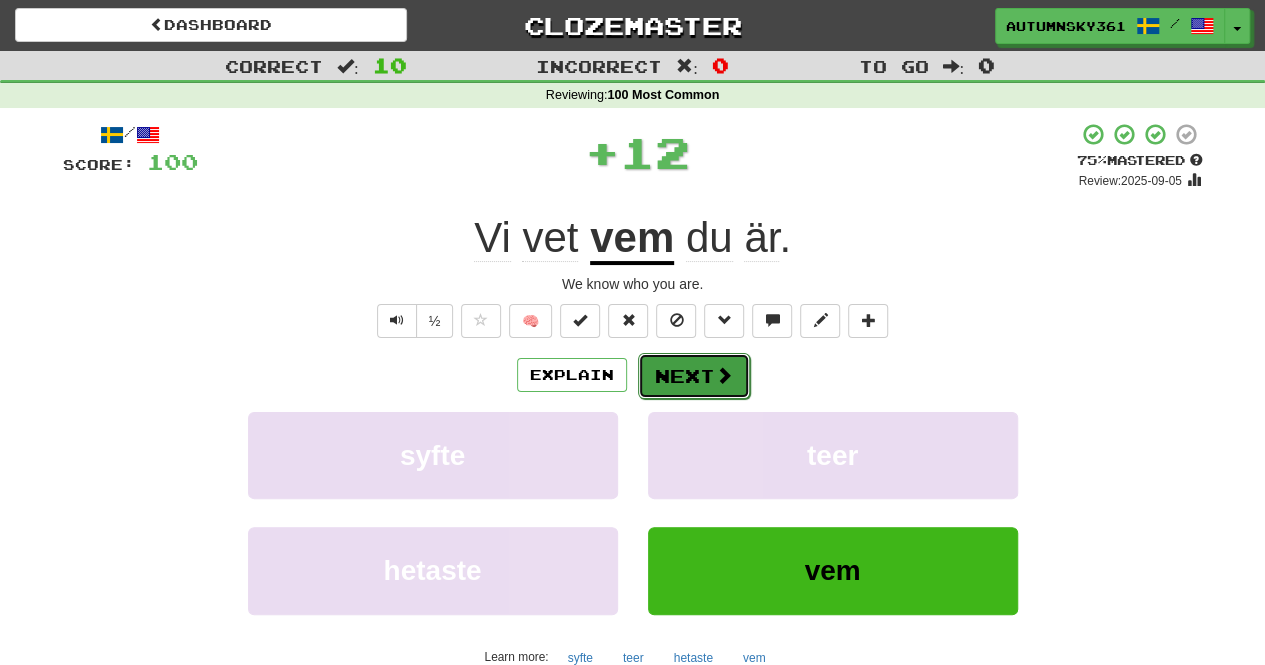click on "Next" at bounding box center [694, 376] 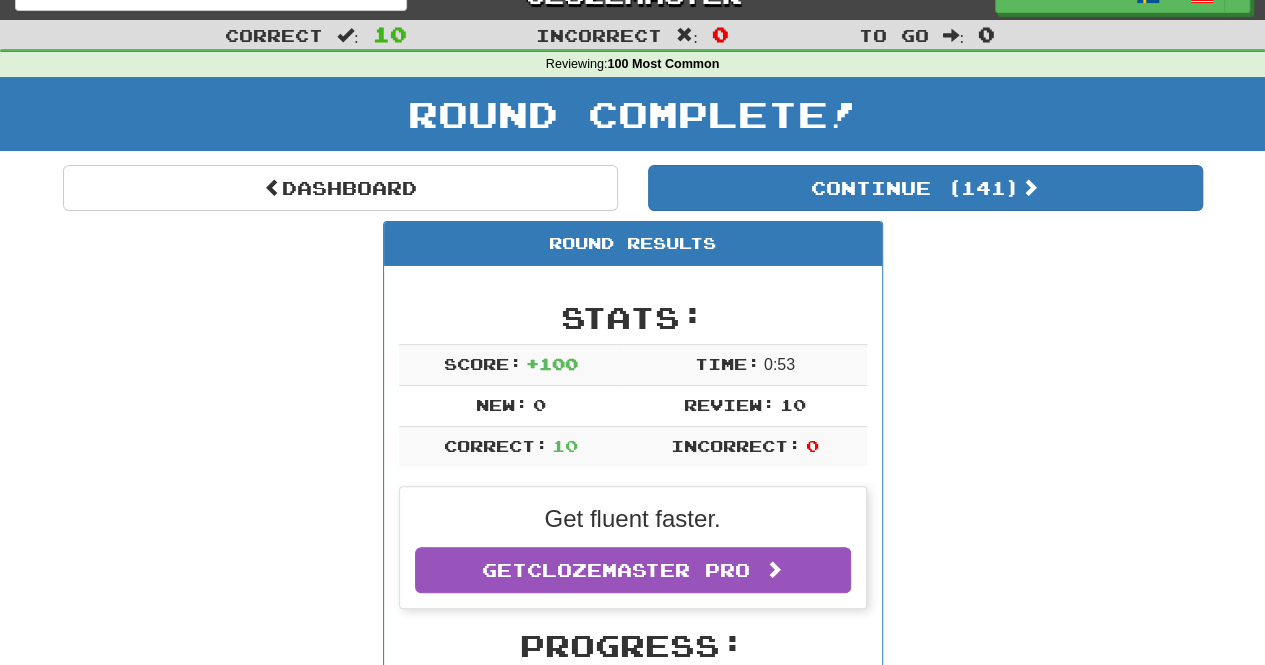 scroll, scrollTop: 0, scrollLeft: 0, axis: both 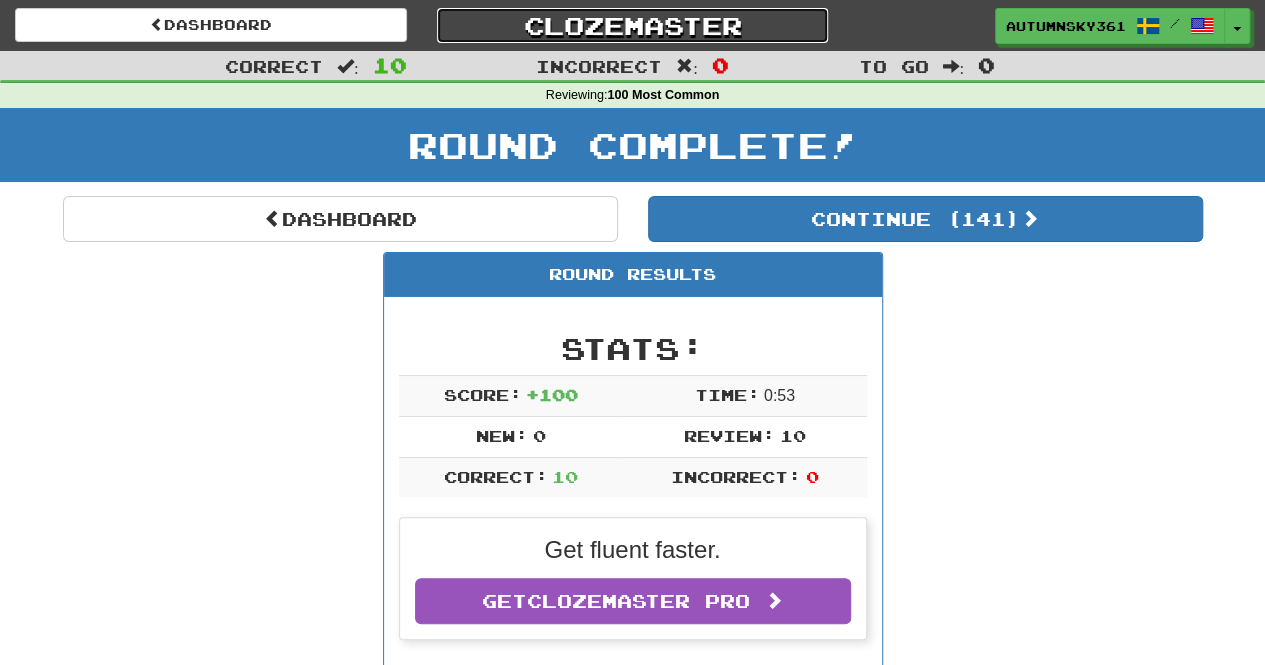 click on "Clozemaster" at bounding box center (633, 25) 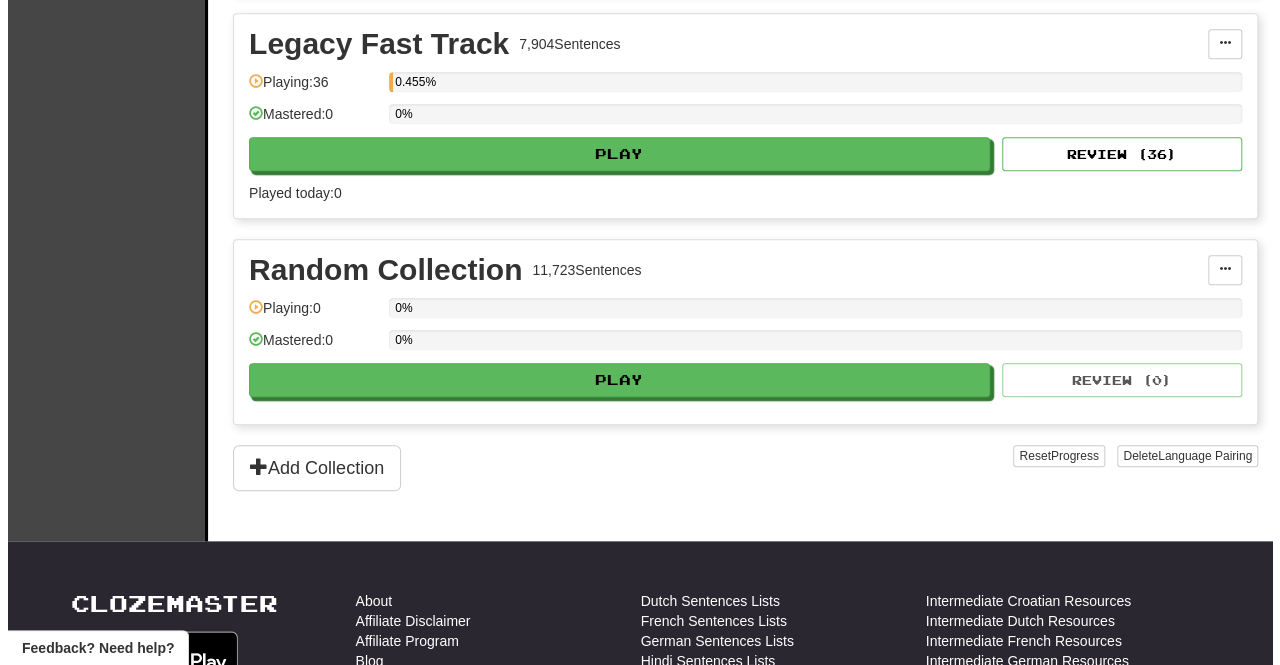 scroll, scrollTop: 500, scrollLeft: 0, axis: vertical 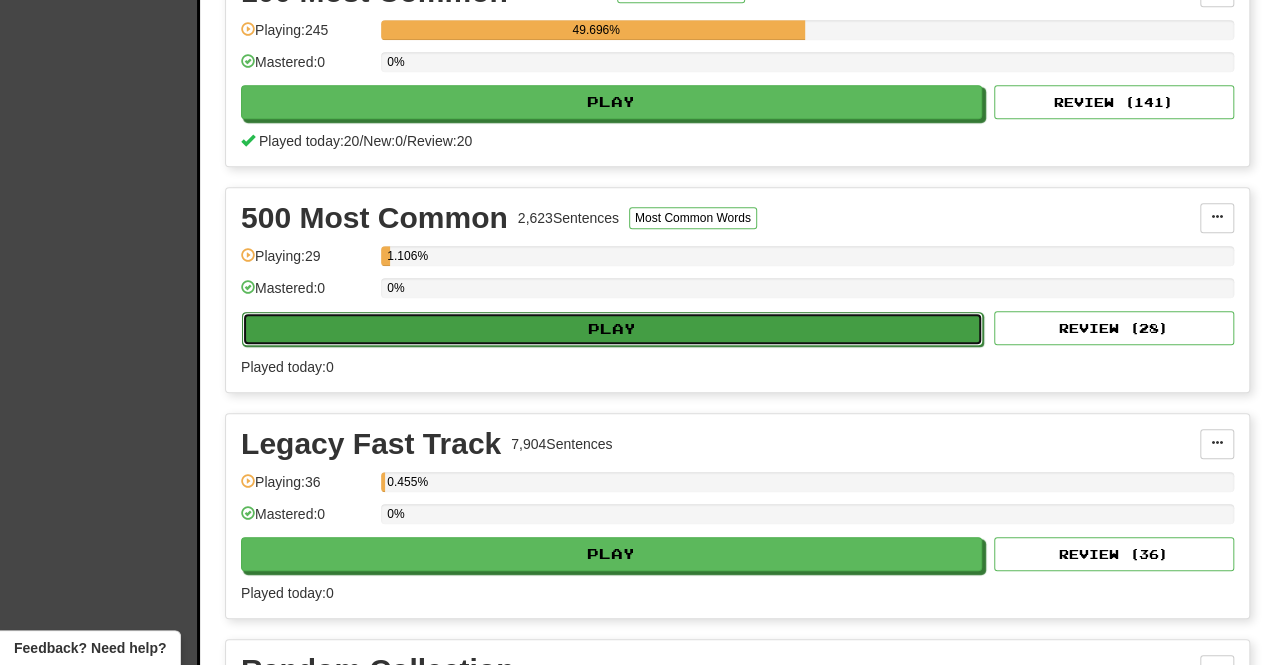 click on "Play" at bounding box center (612, 329) 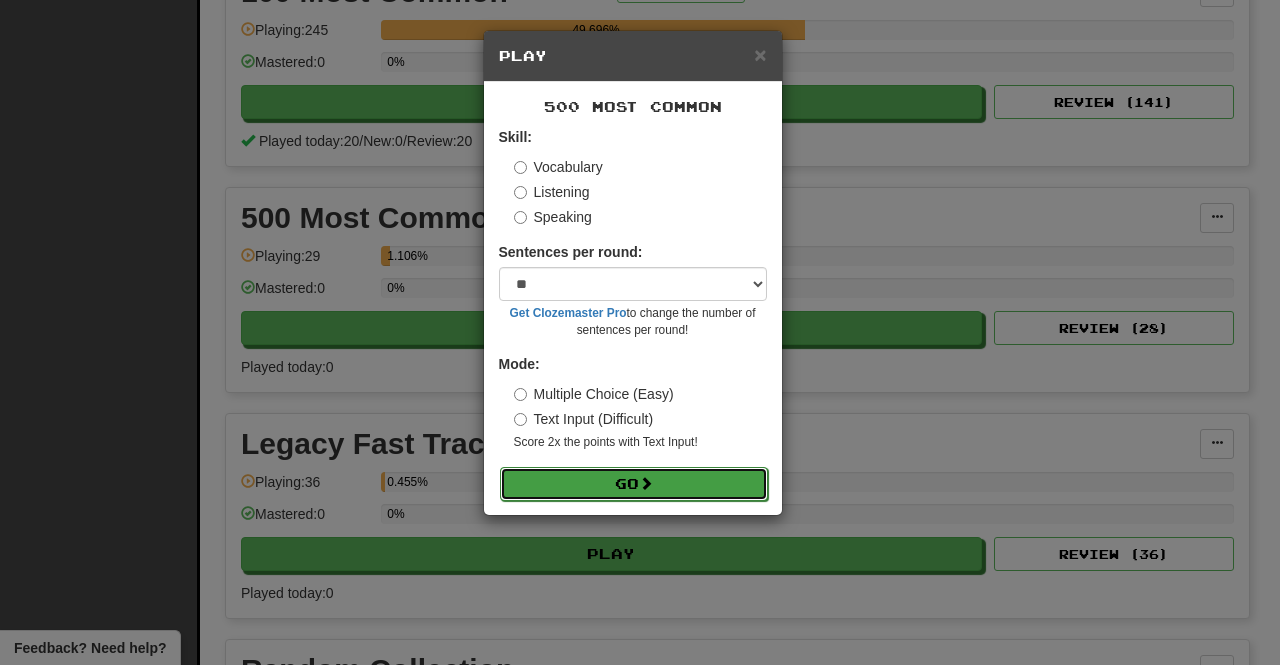 click on "Go" at bounding box center [634, 484] 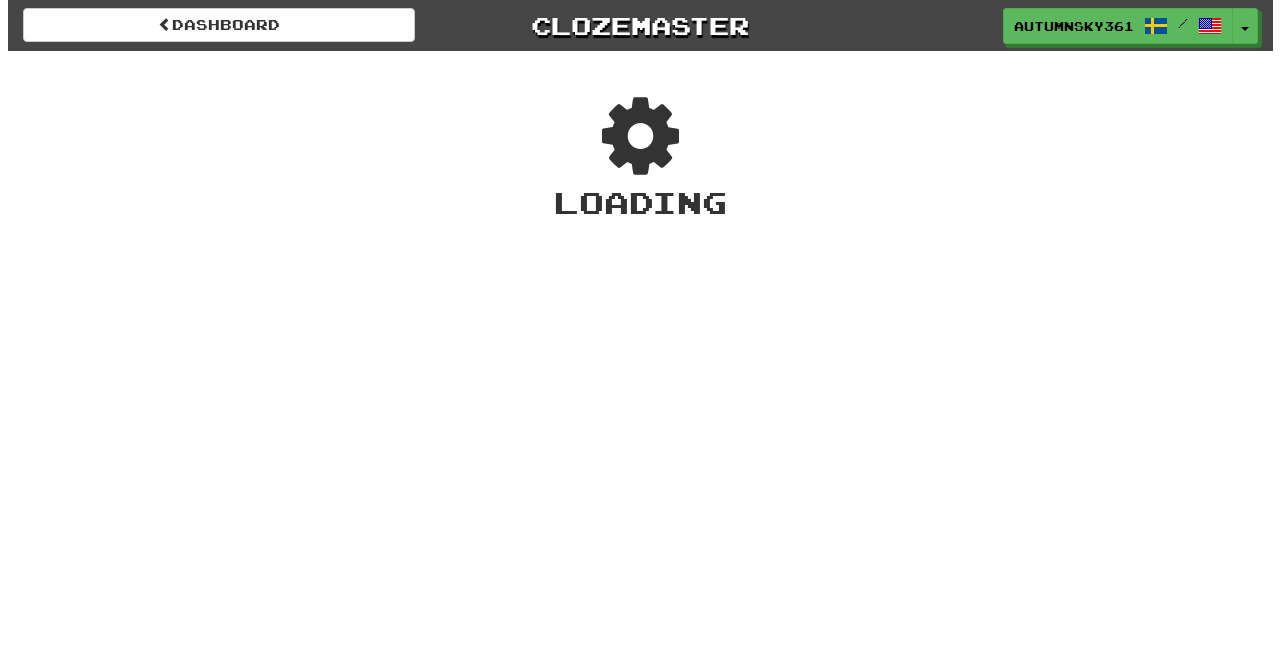 scroll, scrollTop: 0, scrollLeft: 0, axis: both 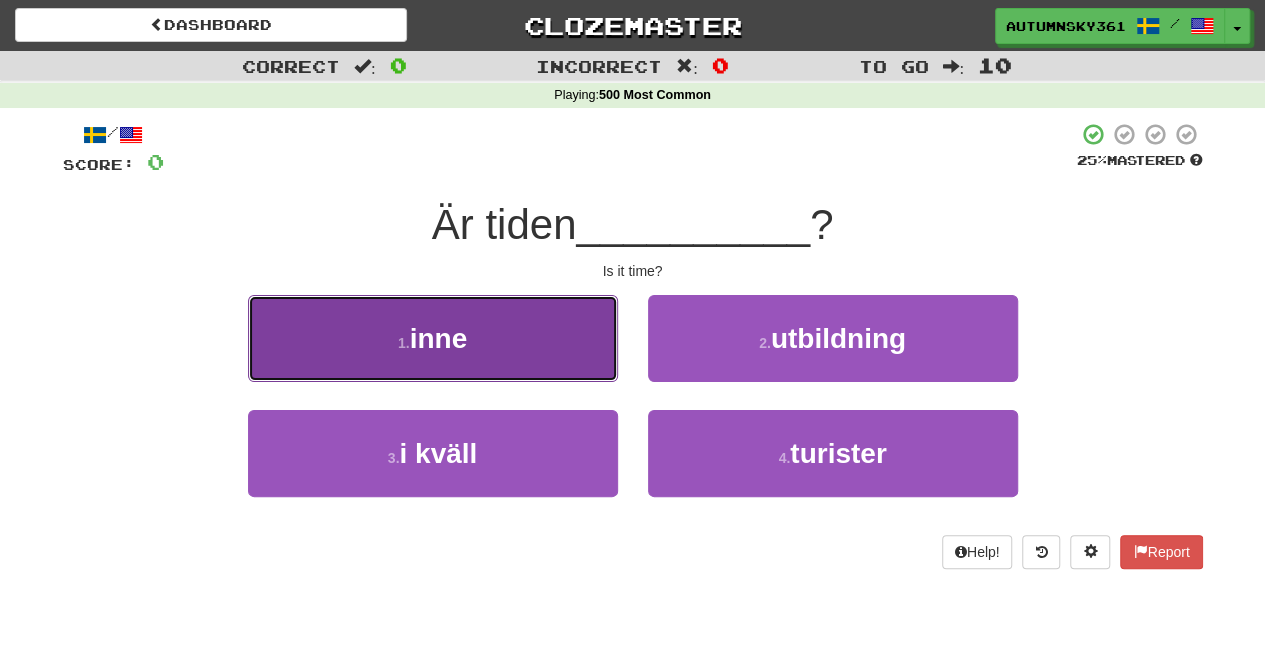 click on "1 .  inne" at bounding box center [433, 338] 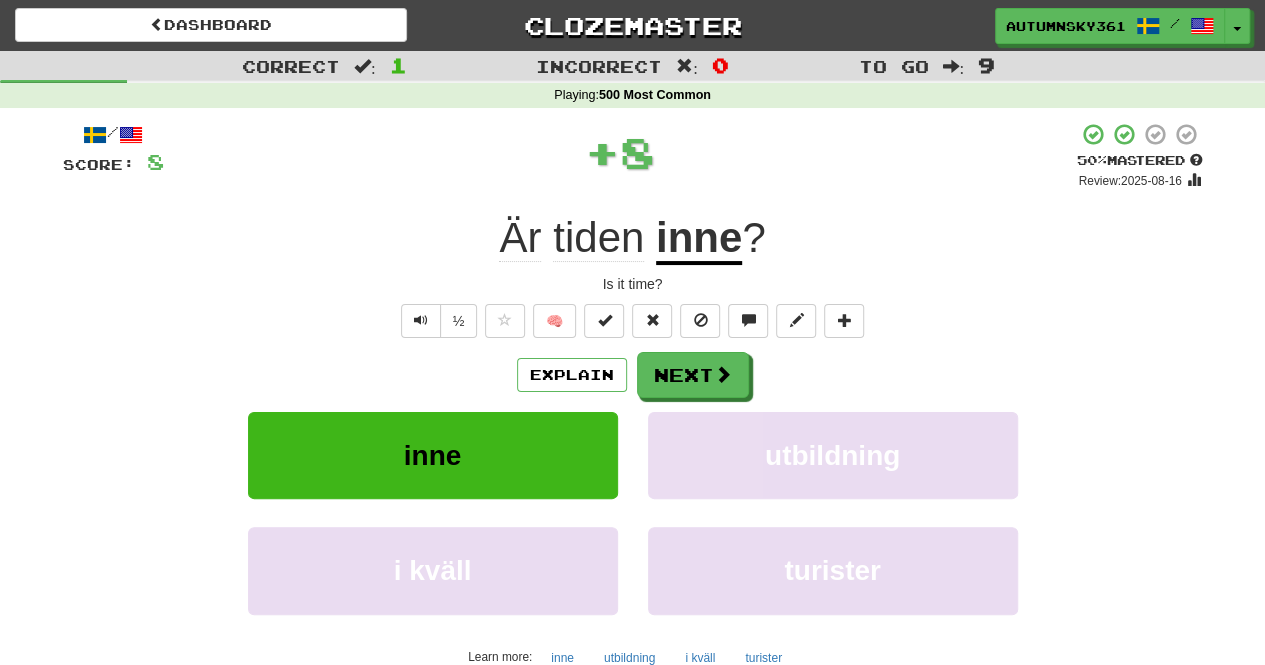click on "inne" at bounding box center (699, 239) 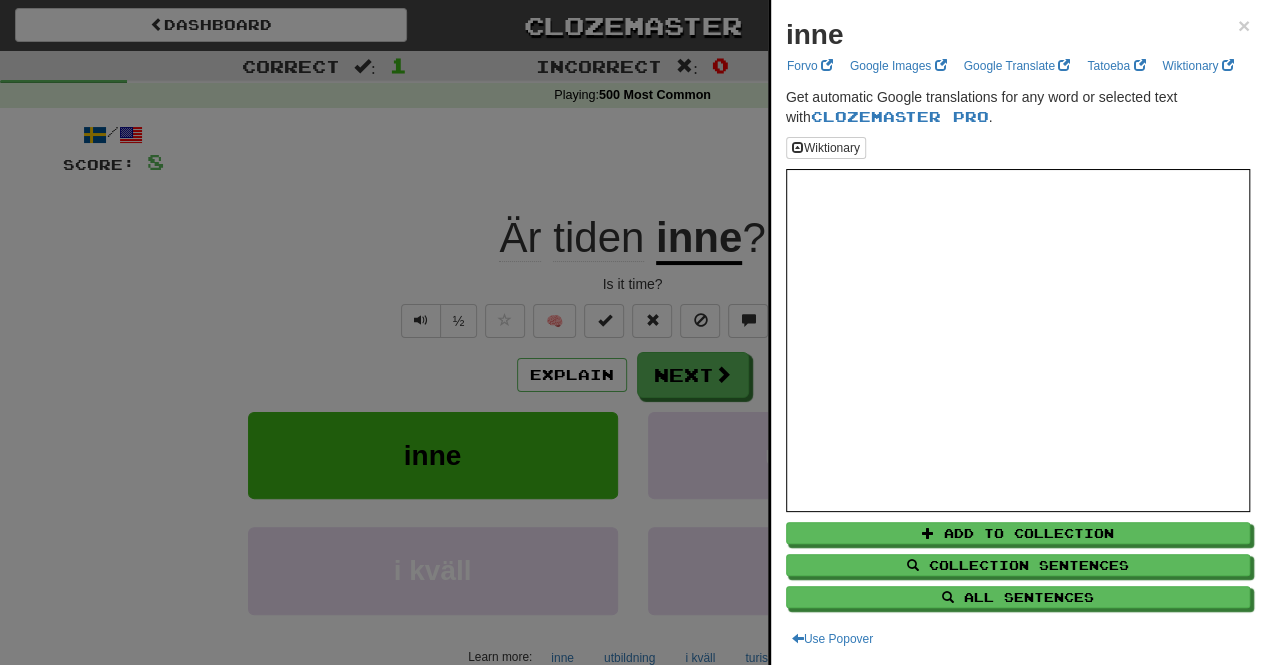 click at bounding box center [632, 332] 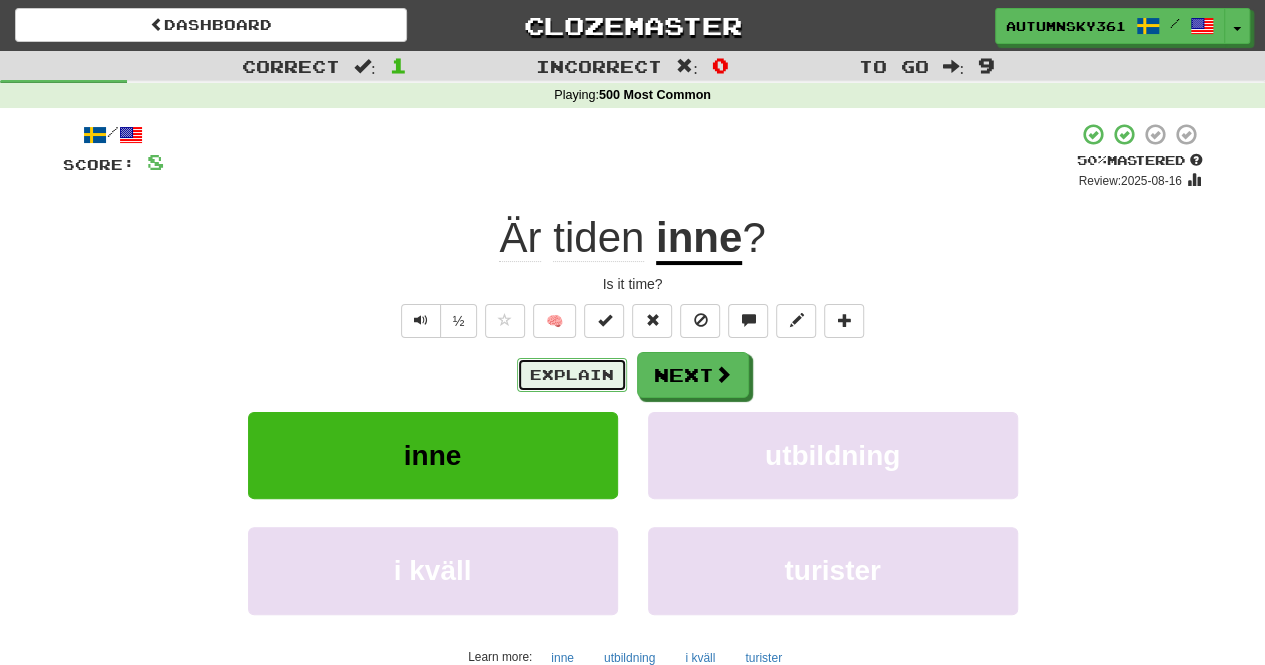 click on "Explain" at bounding box center [572, 375] 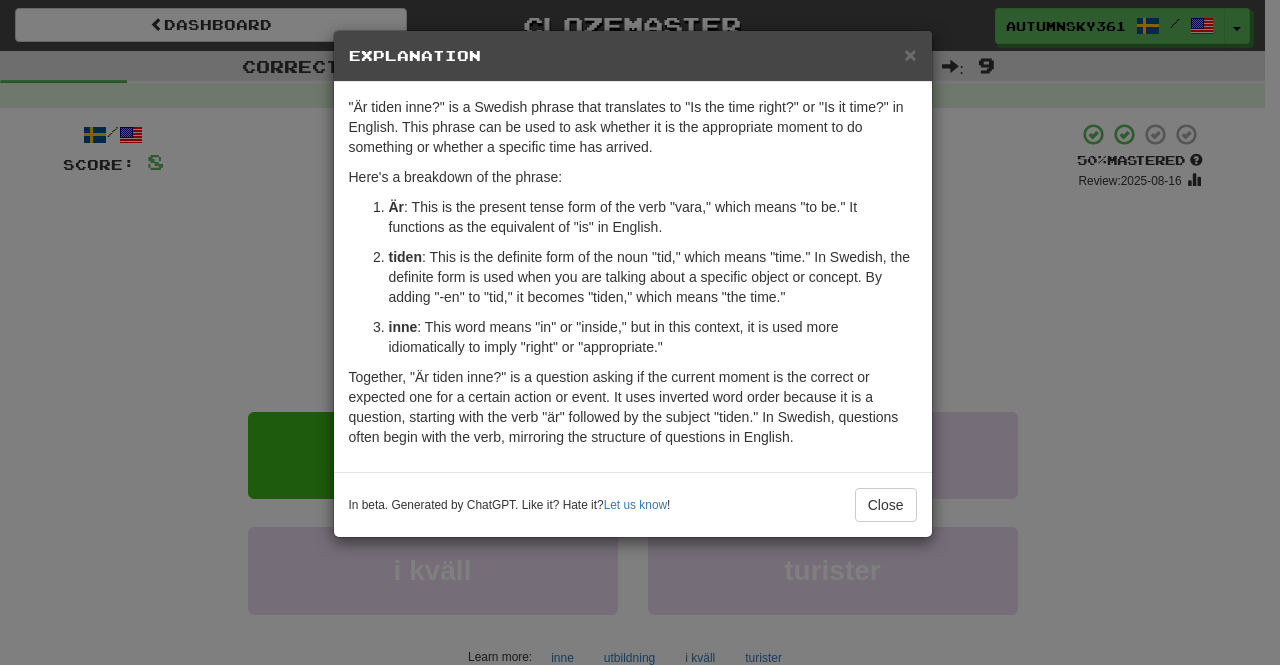 click on "× Explanation "Är tiden inne?" is a Swedish phrase that translates to "Is the time right?" or "Is it time?" in English. This phrase can be used to ask whether it is the appropriate moment to do something or whether a specific time has arrived.
Here's a breakdown of the phrase:
Är : This is the present tense form of the verb "vara," which means "to be." It functions as the equivalent of "is" in English.
tiden : This is the definite form of the noun "tid," which means "time." In Swedish, the definite form is used when you are talking about a specific object or concept. By adding "-en" to "tid," it becomes "tiden," which means "the time."
inne : This word means "in" or "inside," but in this context, it is used more idiomatically to imply "right" or "appropriate."
In beta. Generated by ChatGPT. Like it? Hate it?  Let us know ! Close" at bounding box center [640, 332] 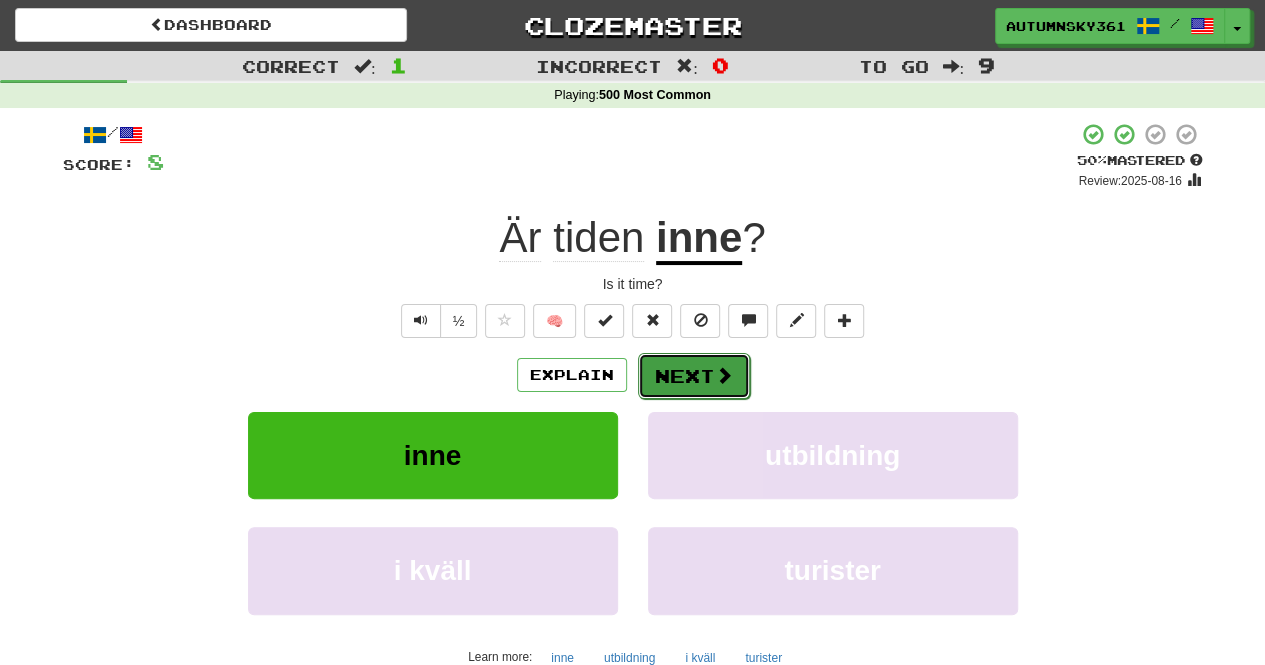 click on "Next" at bounding box center [694, 376] 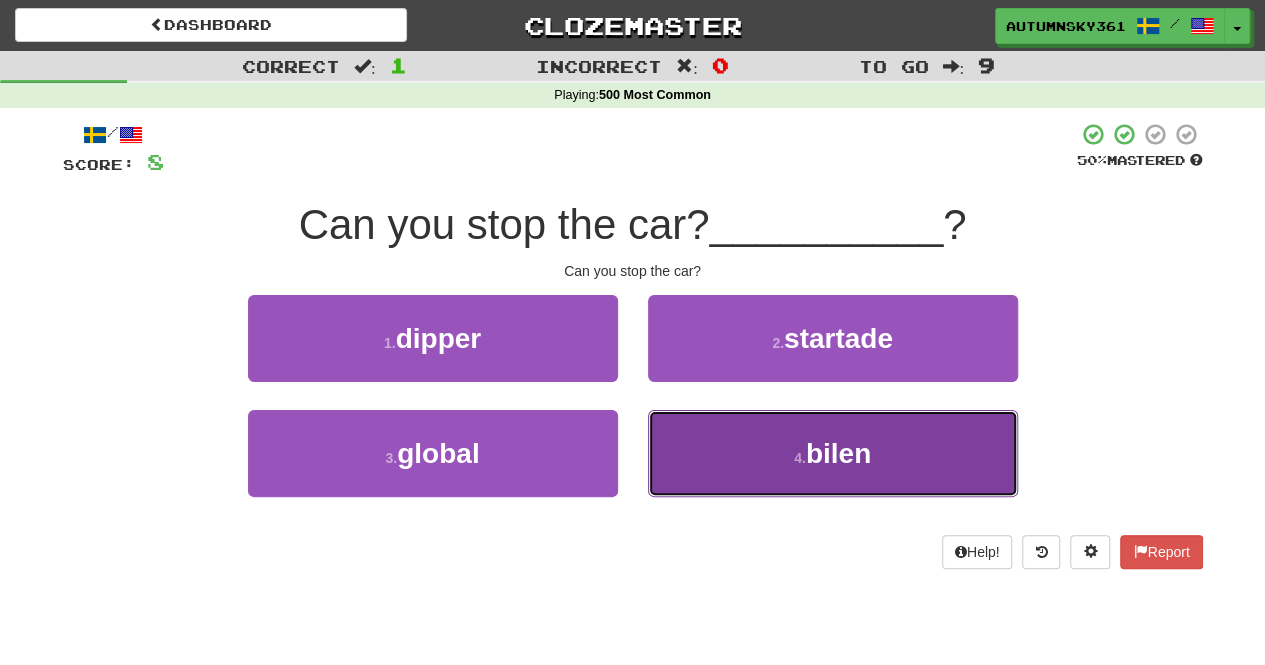 click on "4 .  bilen" at bounding box center [833, 453] 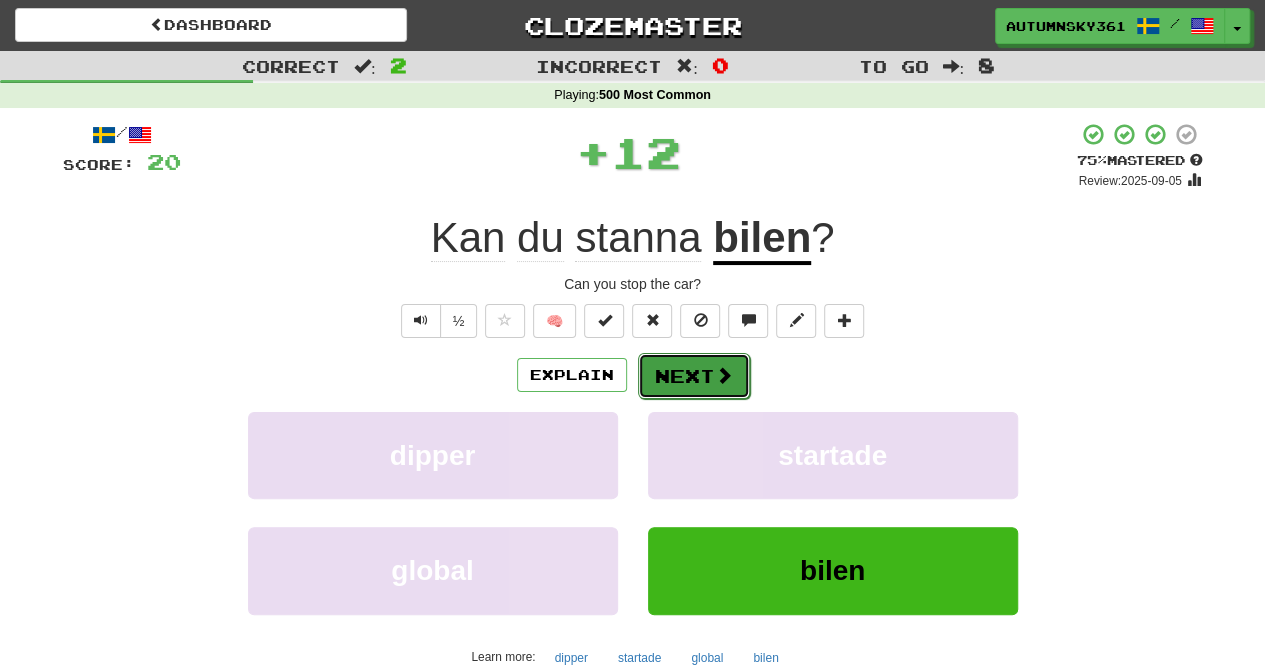 click on "Next" at bounding box center [694, 376] 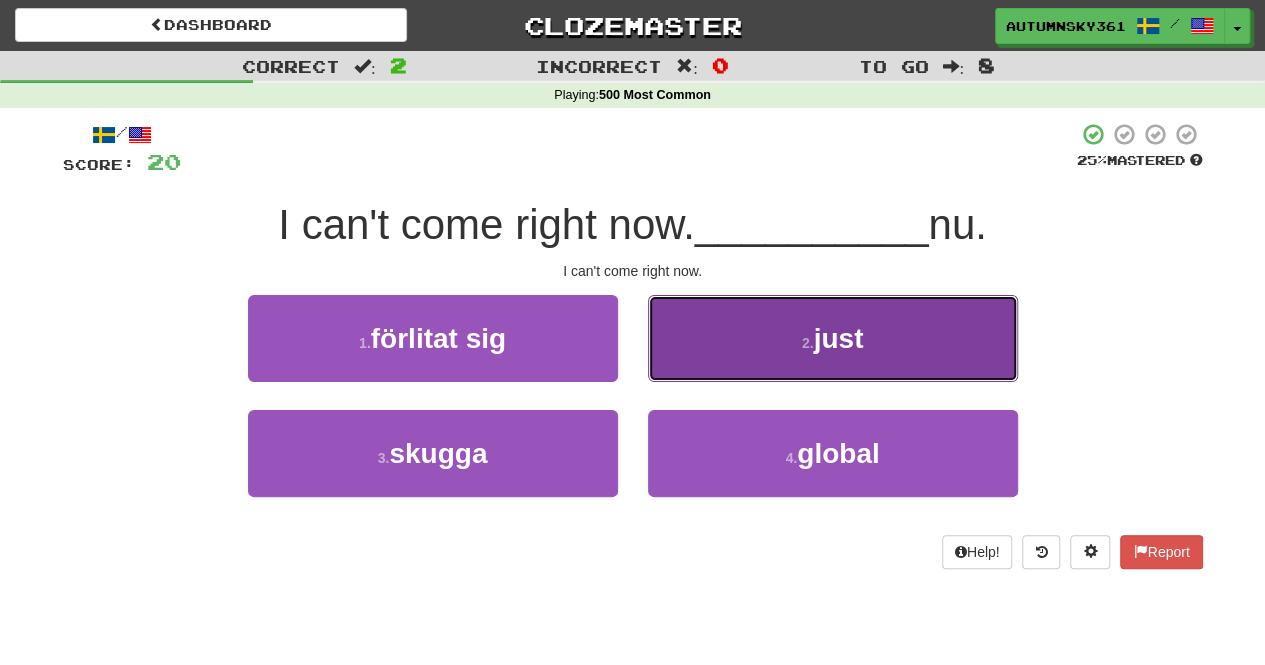 click on "2 .  just" at bounding box center [833, 338] 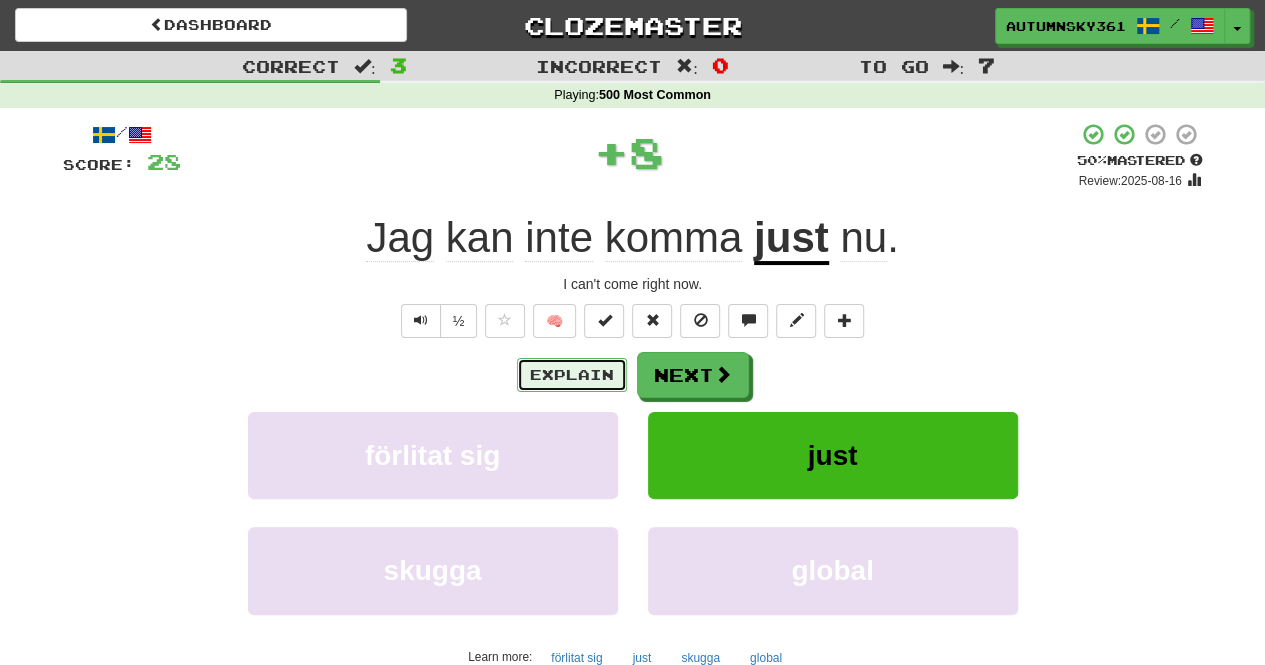 click on "Explain" at bounding box center [572, 375] 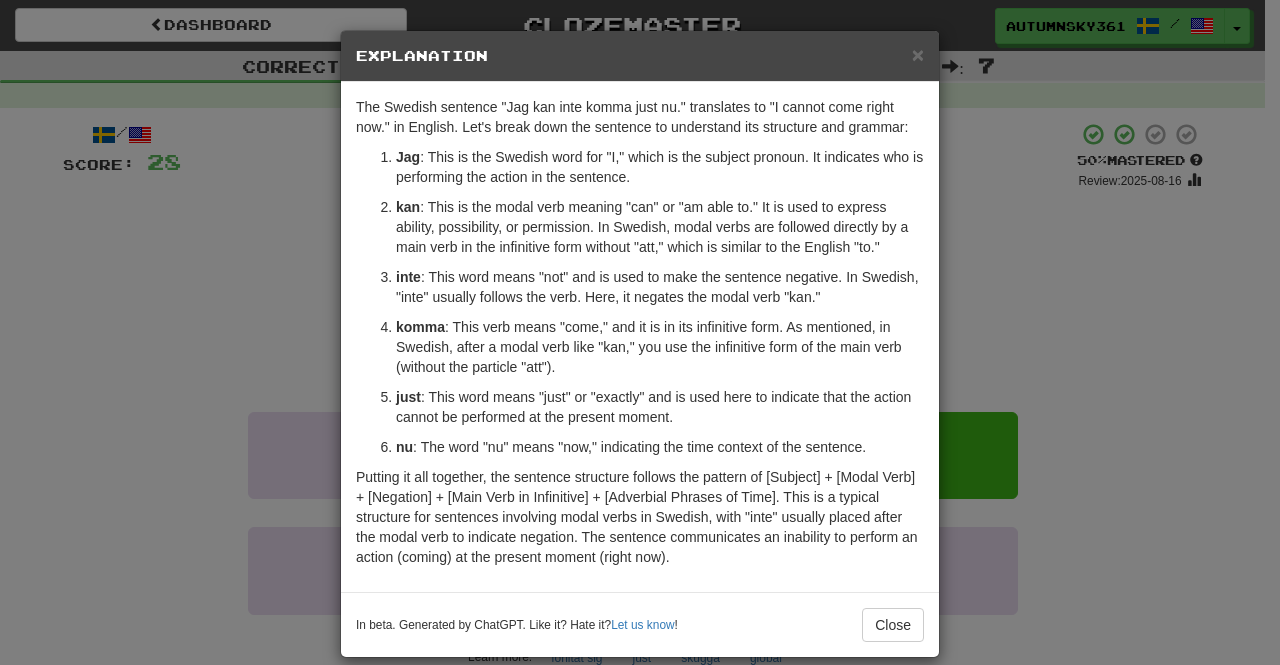 click on "× Explanation The Swedish sentence "Jag kan inte komma just nu." translates to "I cannot come right now." in English. Let's break down the sentence to understand its structure and grammar:
Jag : This is the Swedish word for "I," which is the subject pronoun. It indicates who is performing the action in the sentence.
kan : This is the modal verb meaning "can" or "am able to." It is used to express ability, possibility, or permission. In Swedish, modal verbs are followed directly by a main verb in the infinitive form without "att," which is similar to the English "to."
inte : This word means "not" and is used to make the sentence negative. In Swedish, "inte" usually follows the verb. Here, it negates the modal verb "kan."
komma : This verb means "come," and it is in its infinitive form. As mentioned, in Swedish, after a modal verb like "kan," you use the infinitive form of the main verb (without the particle "att").
just
nu
Let us know ! Close" at bounding box center (640, 332) 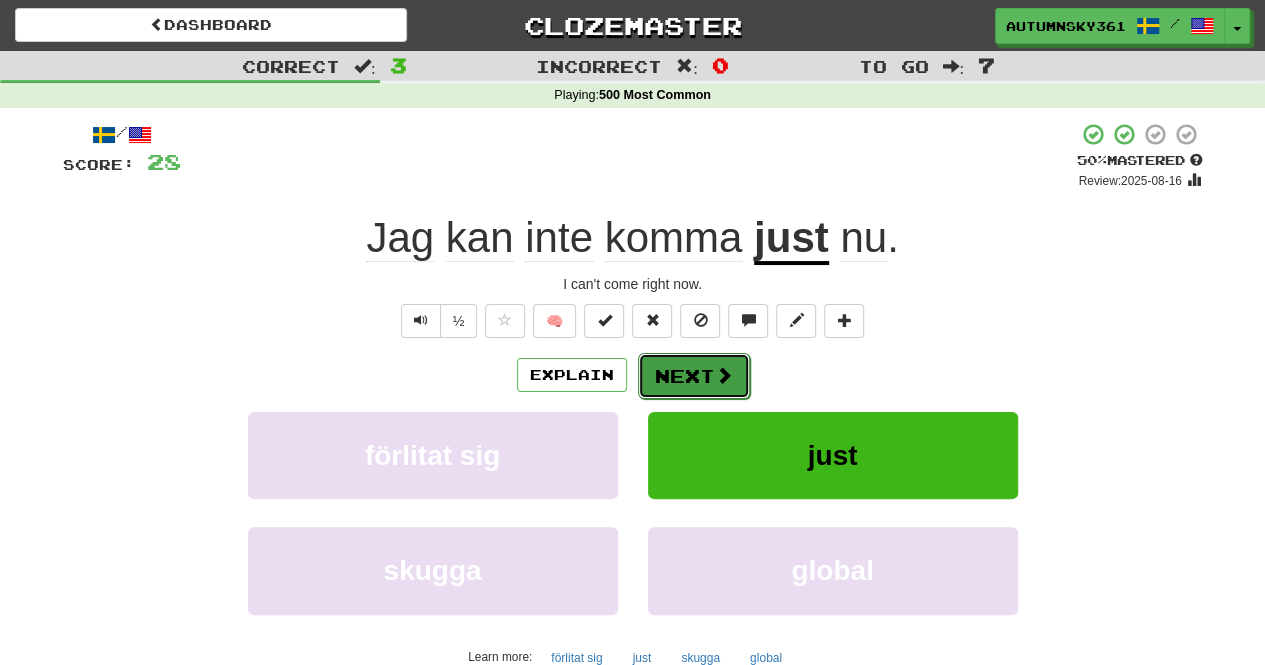 click on "Next" at bounding box center [694, 376] 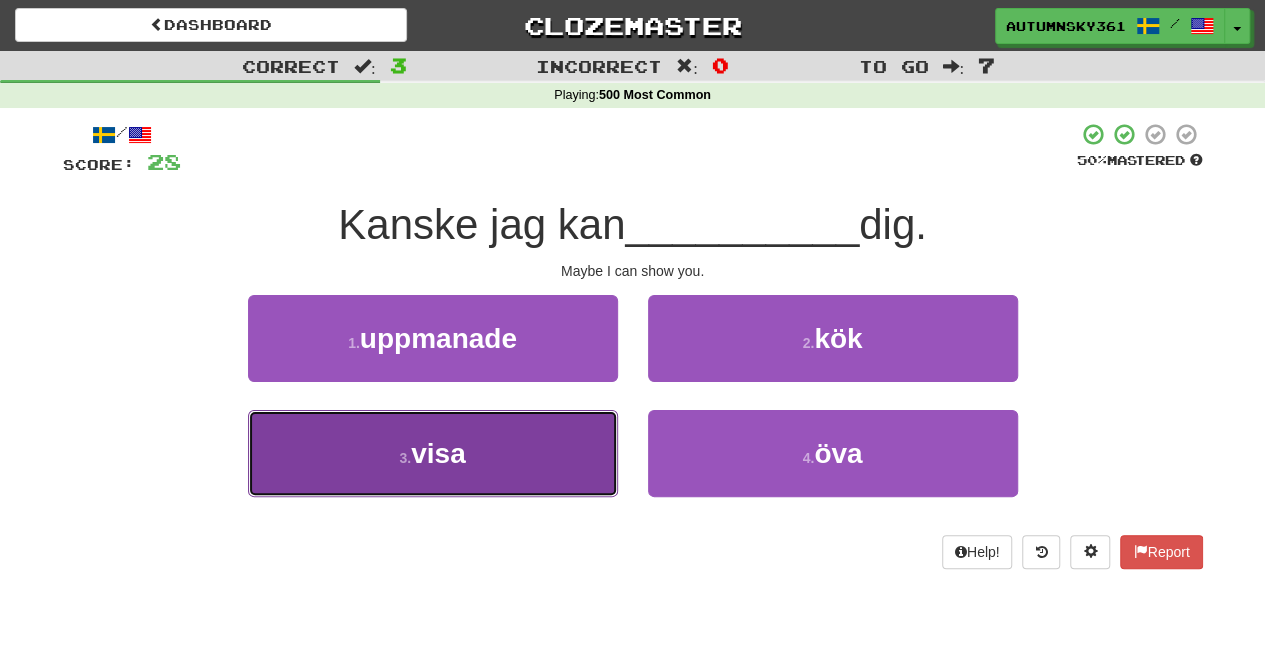 click on "3 .  visa" at bounding box center [433, 453] 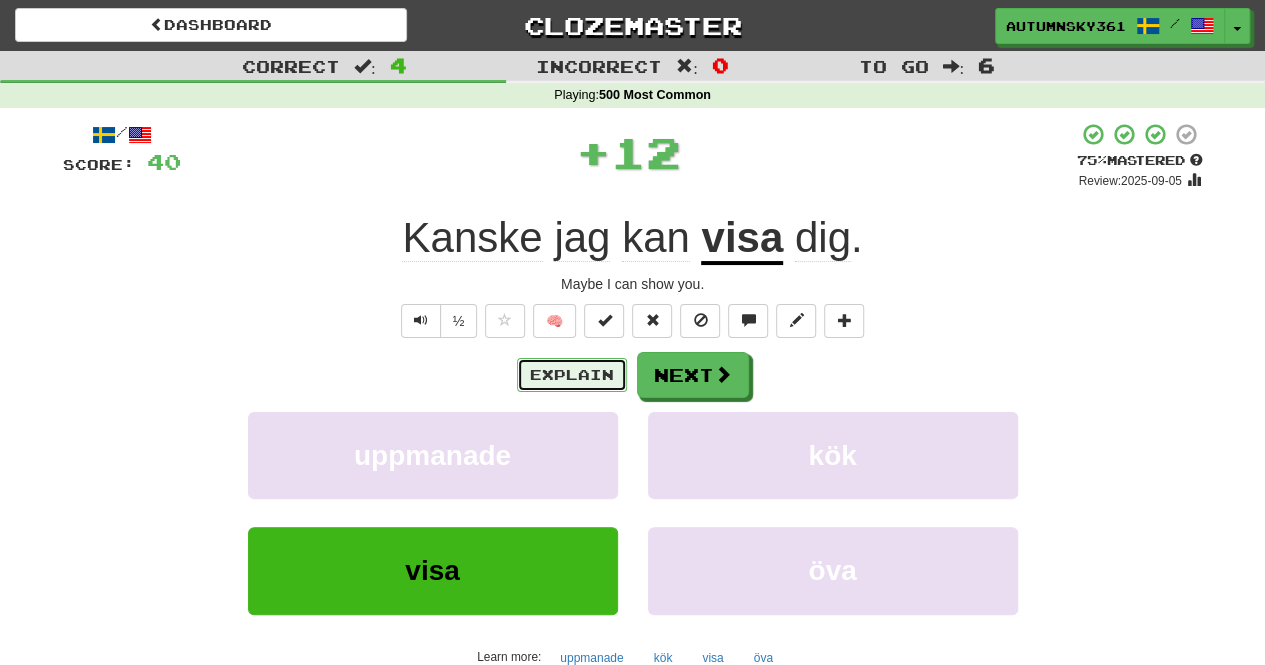 click on "Explain" at bounding box center (572, 375) 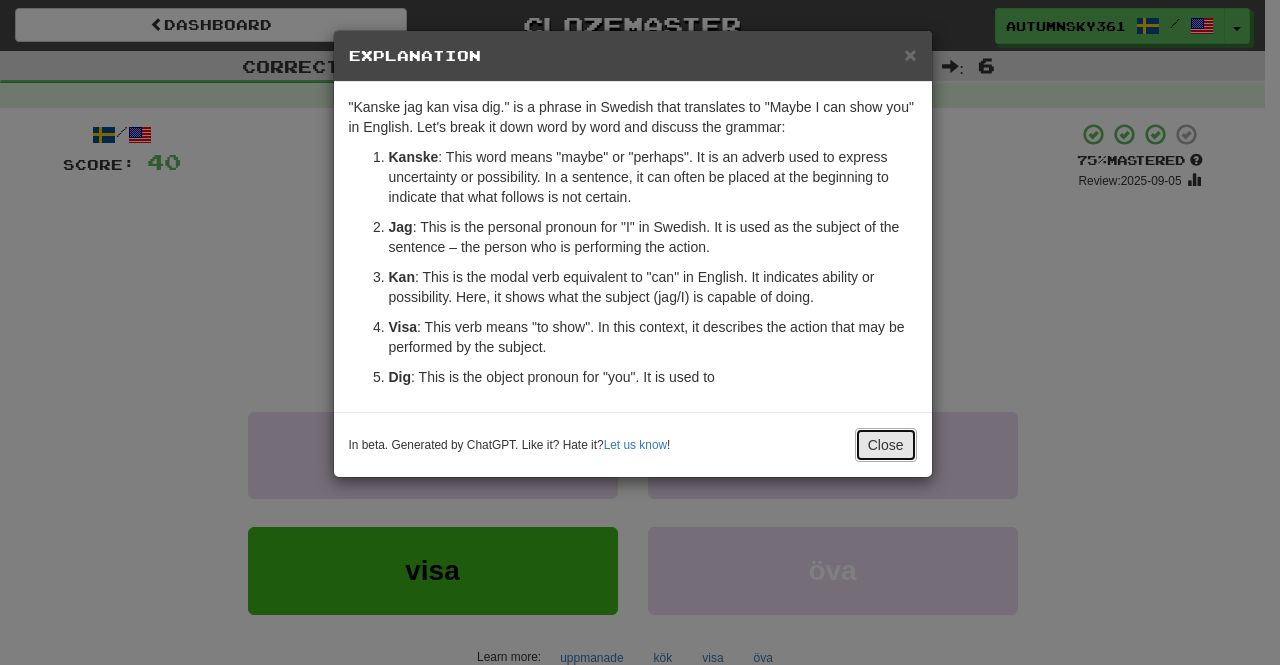 click on "Close" at bounding box center (886, 445) 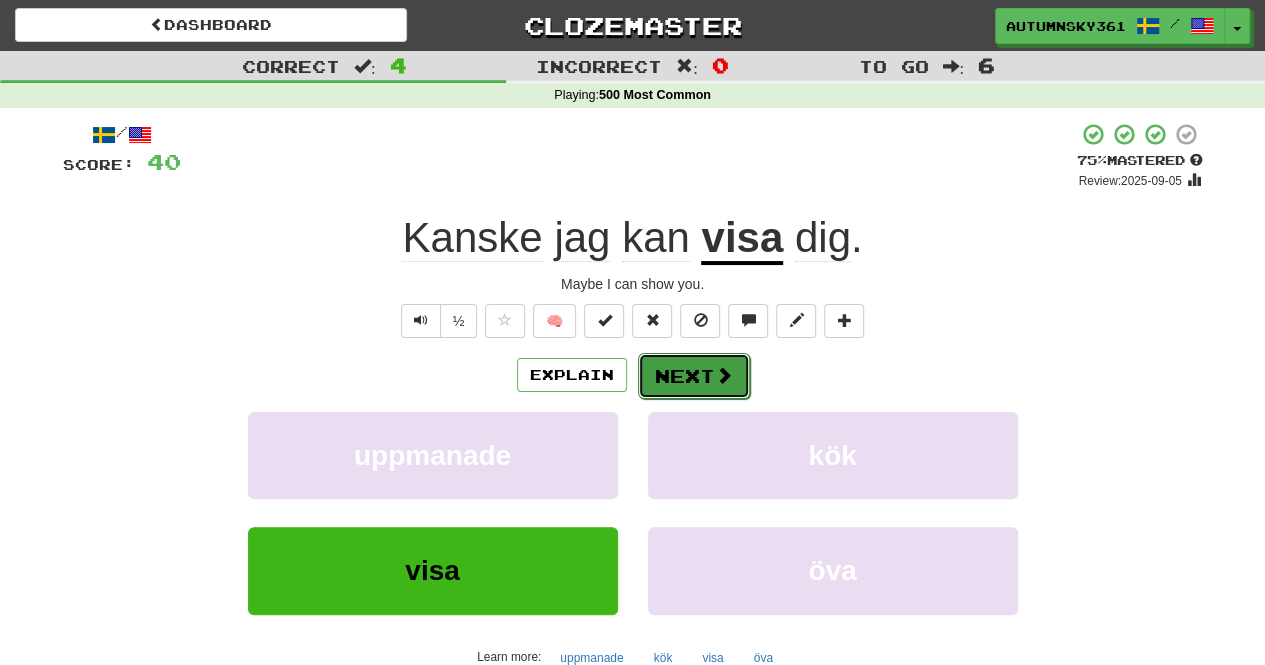 click on "Next" at bounding box center [694, 376] 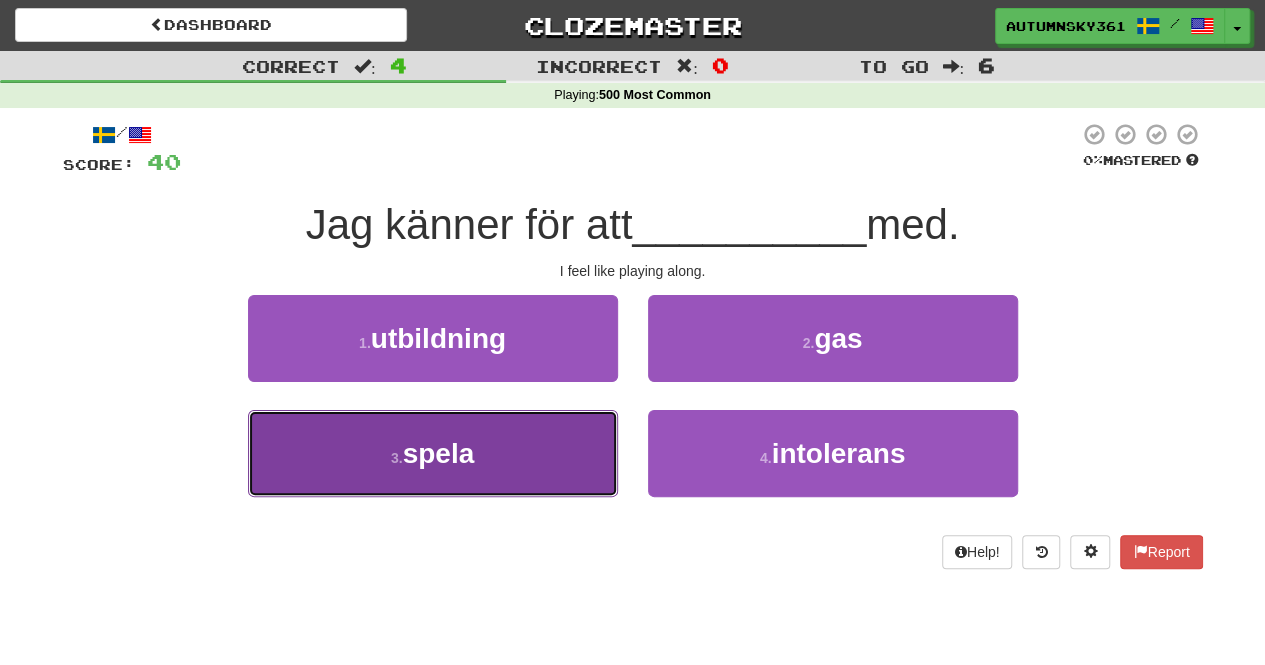 click on "3 .  spela" at bounding box center (433, 453) 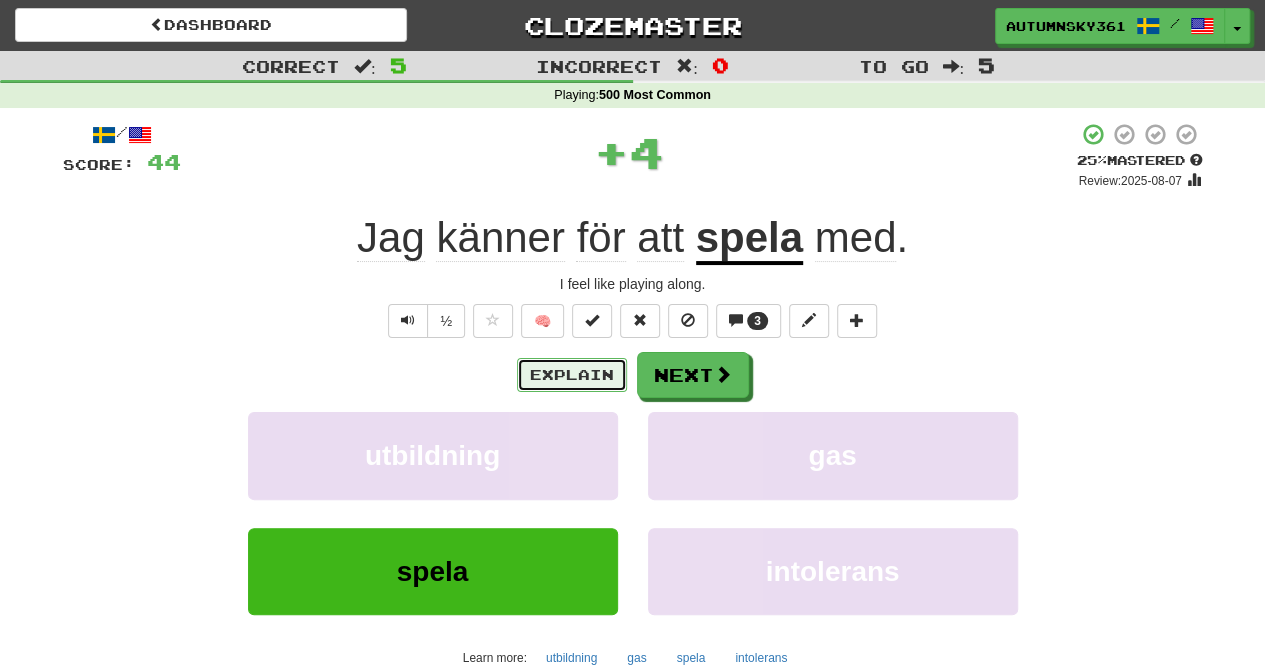 click on "Explain" at bounding box center (572, 375) 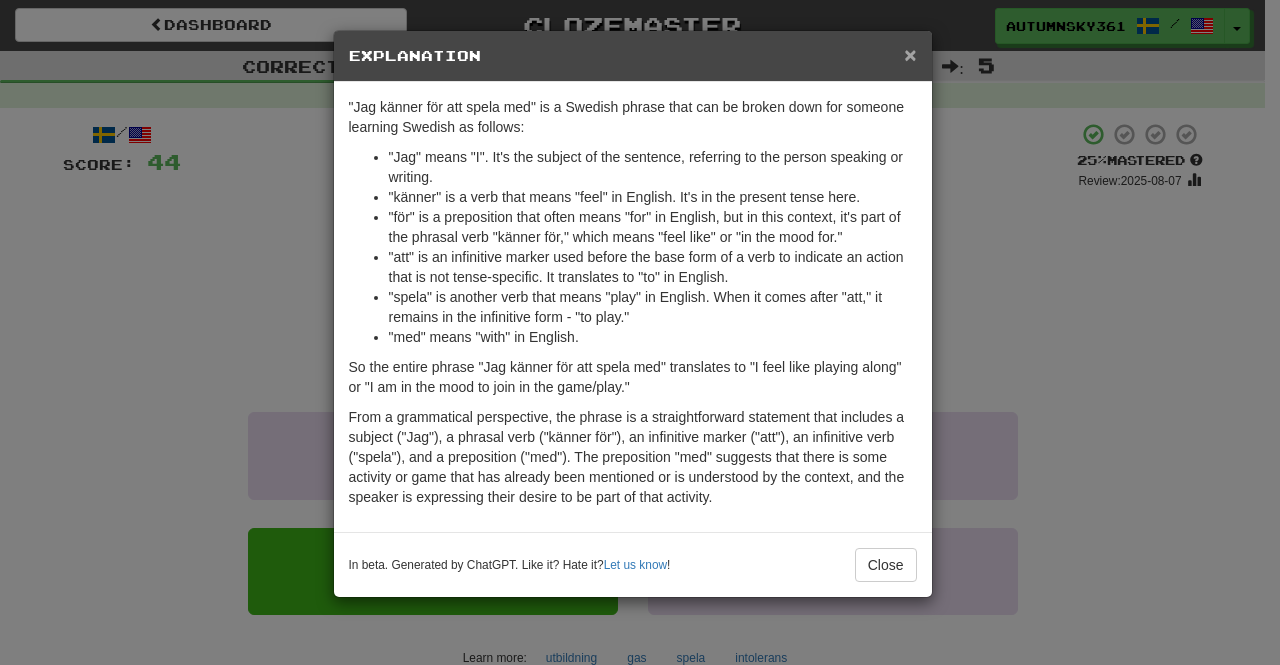 click on "×" at bounding box center (910, 54) 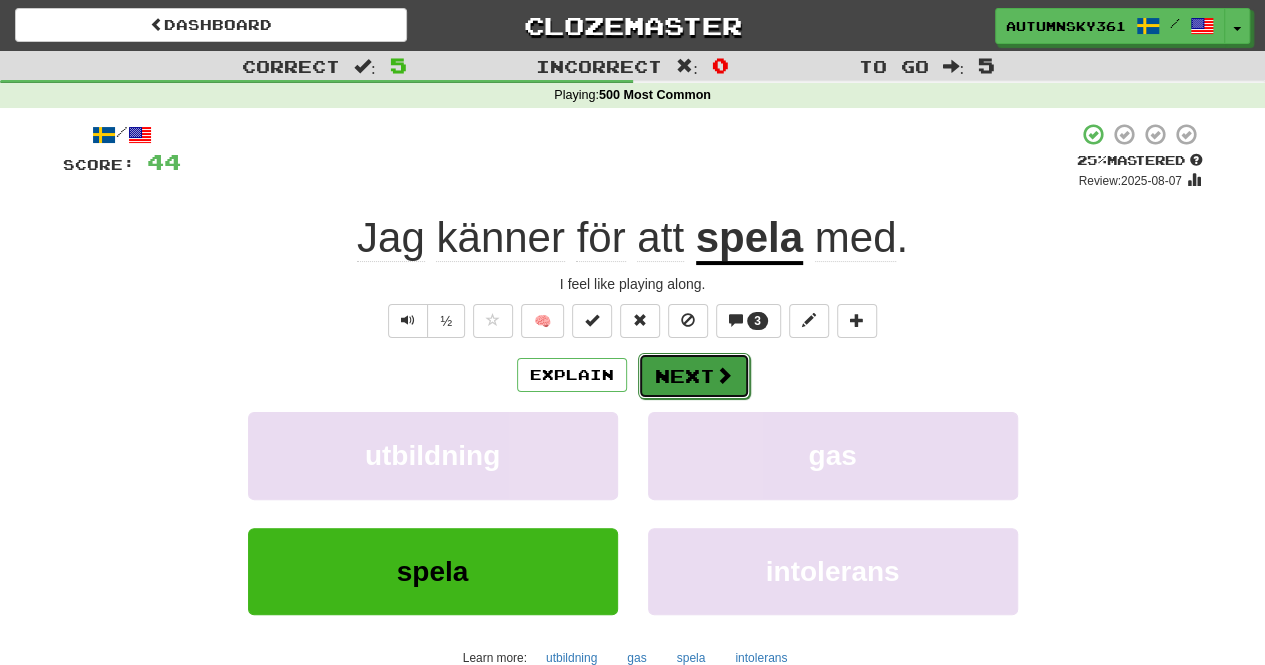 click at bounding box center (724, 375) 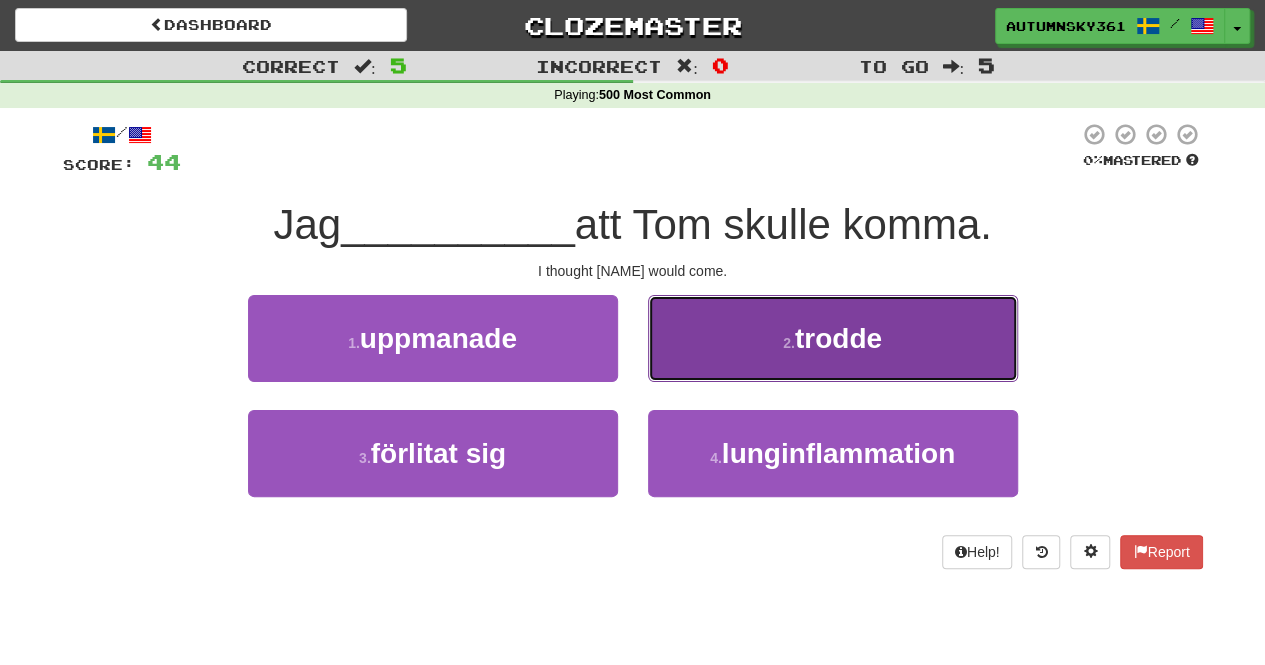 click on "2 .  trodde" at bounding box center [833, 338] 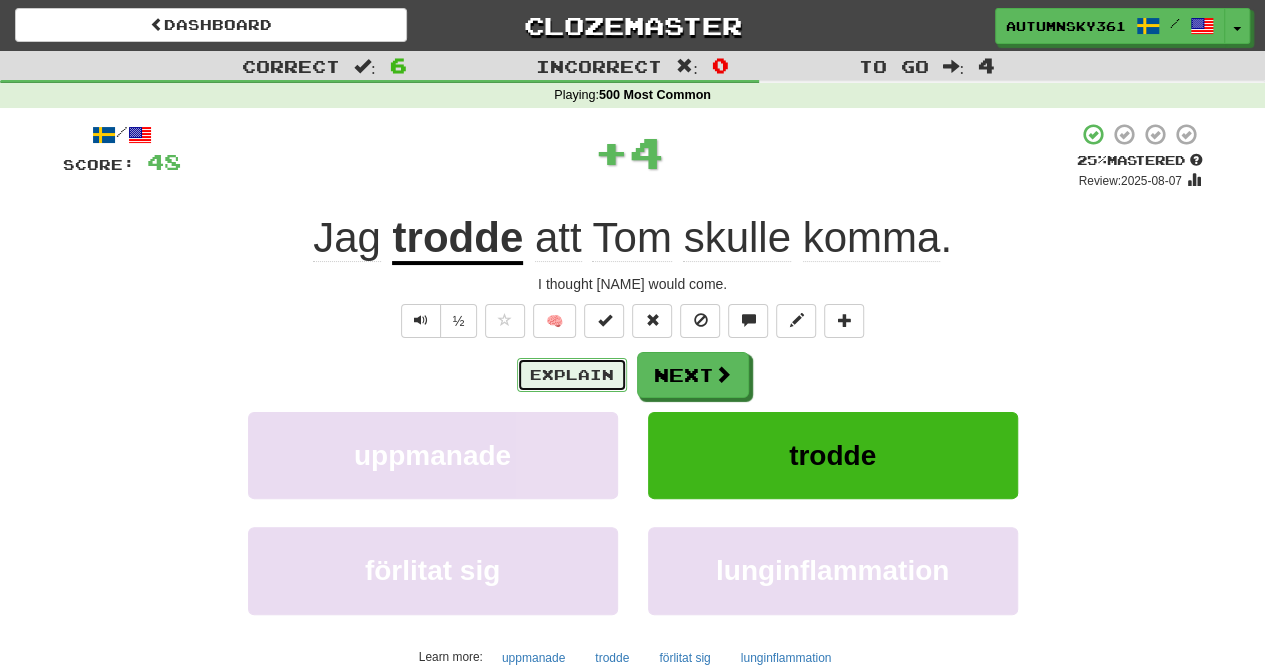 click on "Explain" at bounding box center (572, 375) 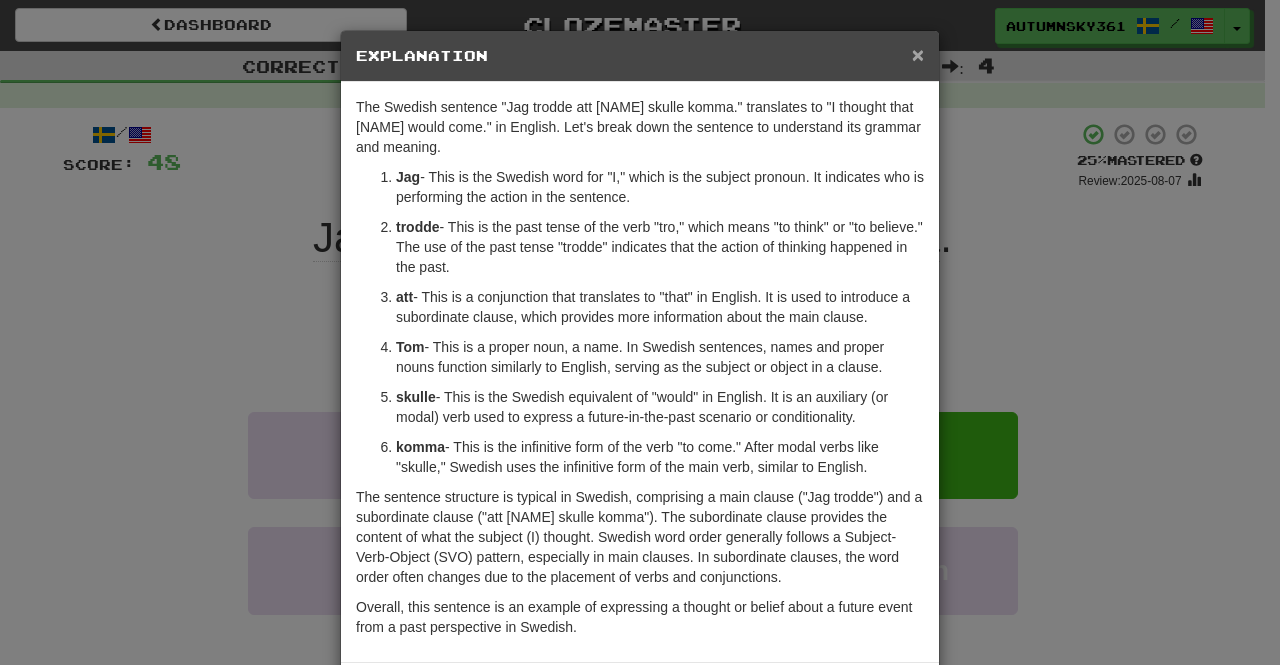 click on "×" at bounding box center (918, 54) 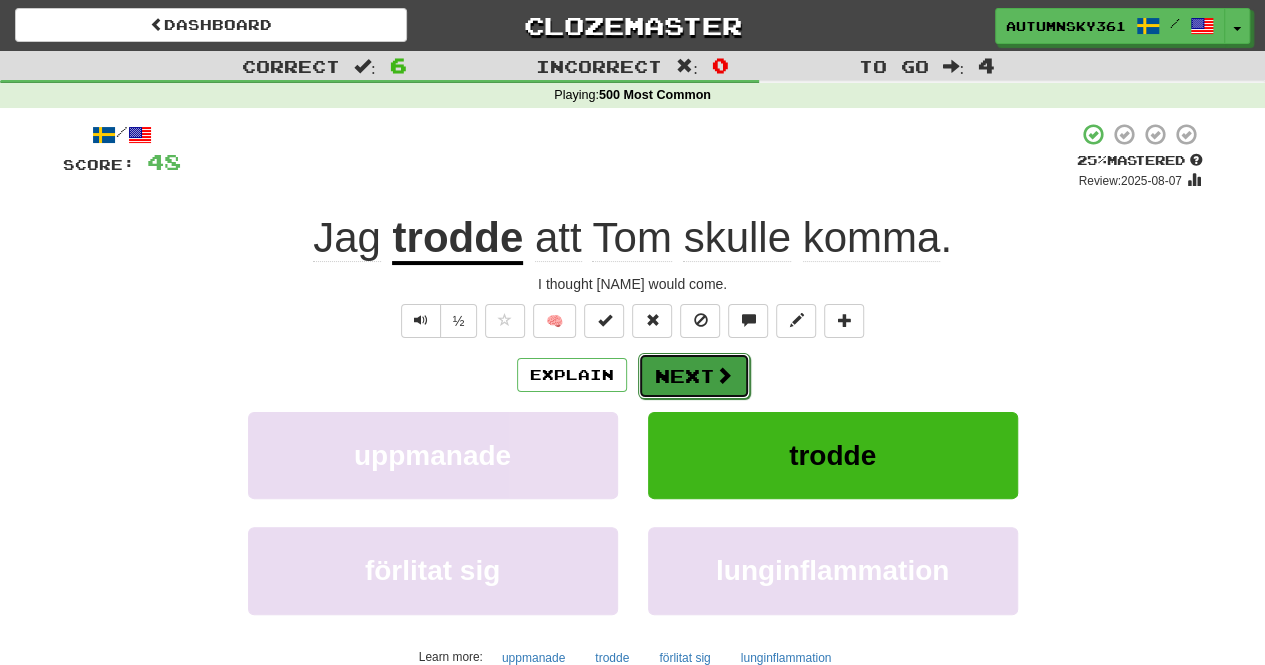 click at bounding box center (724, 375) 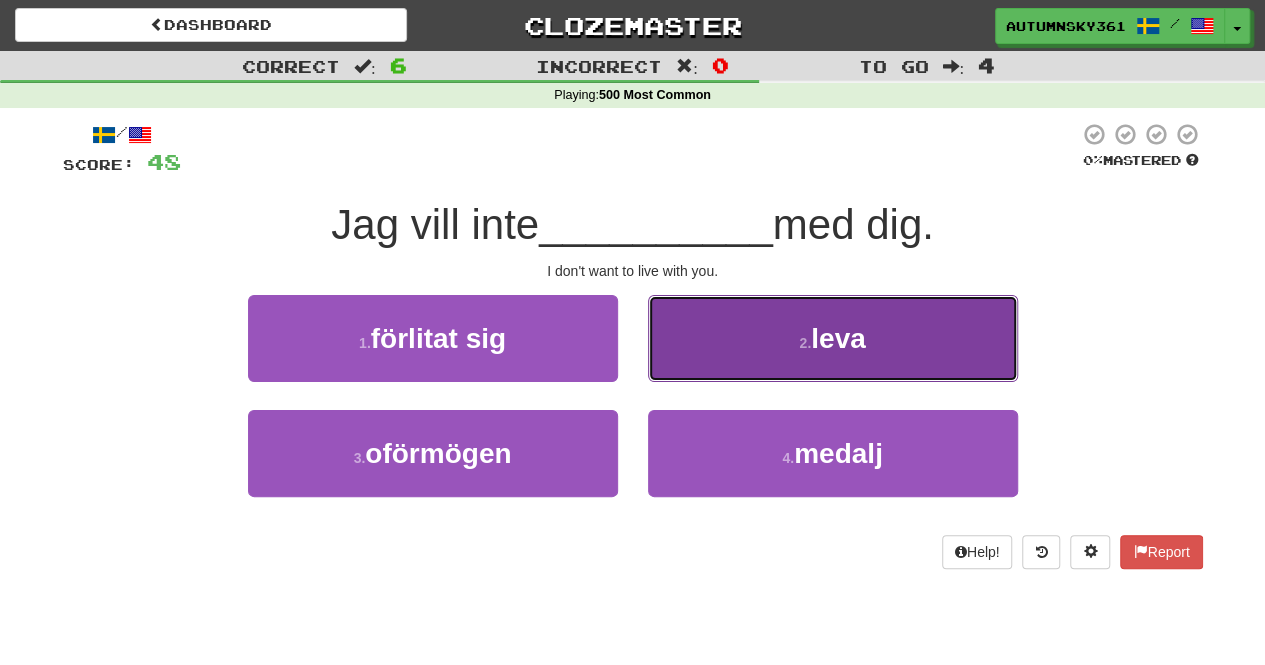 click on "2 .  leva" at bounding box center (833, 338) 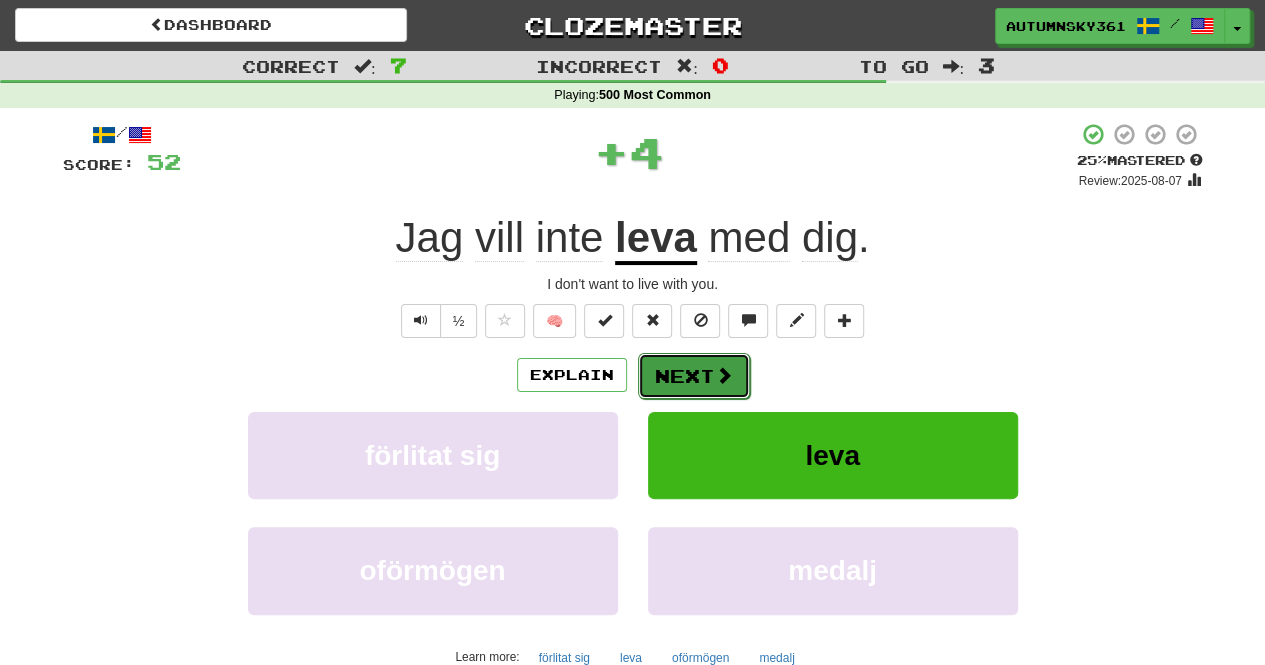 click on "Next" at bounding box center [694, 376] 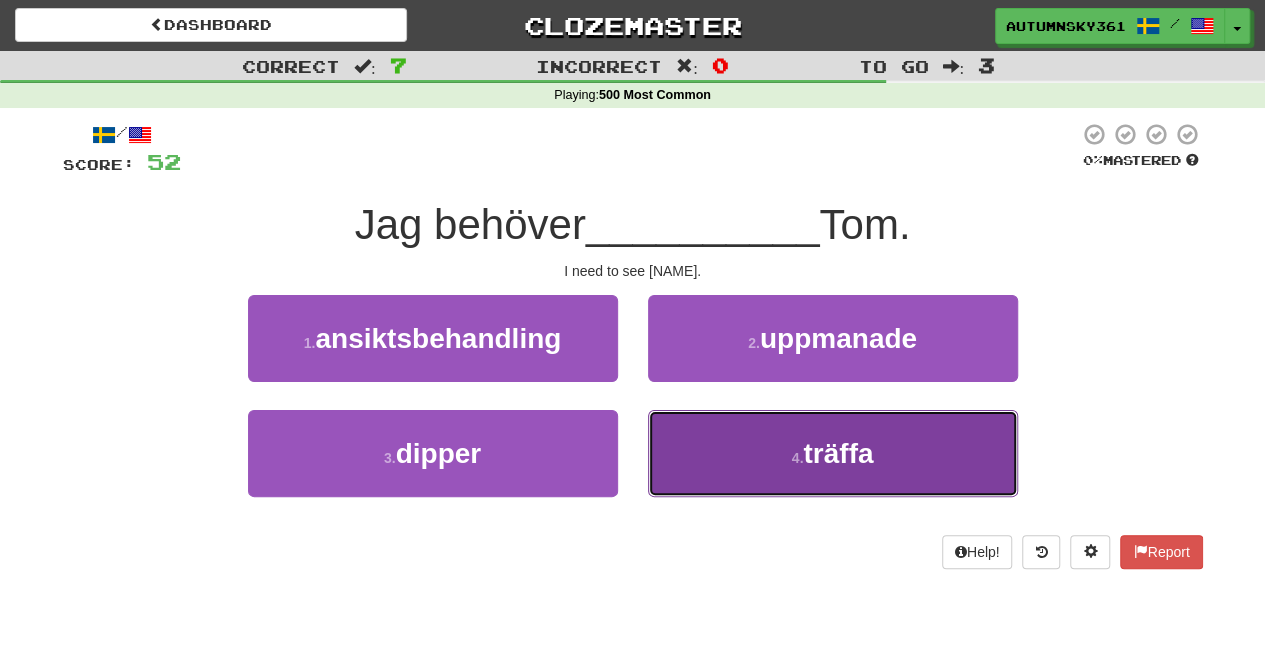 click on "träffa" at bounding box center [838, 453] 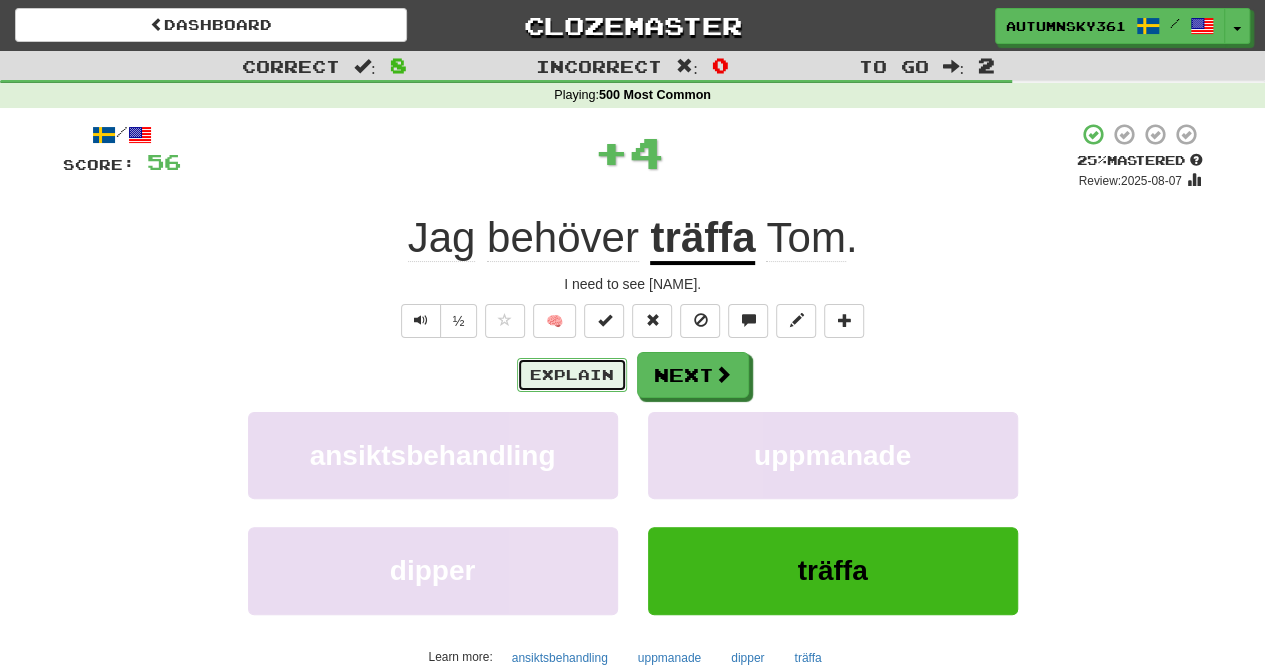 click on "Explain" at bounding box center [572, 375] 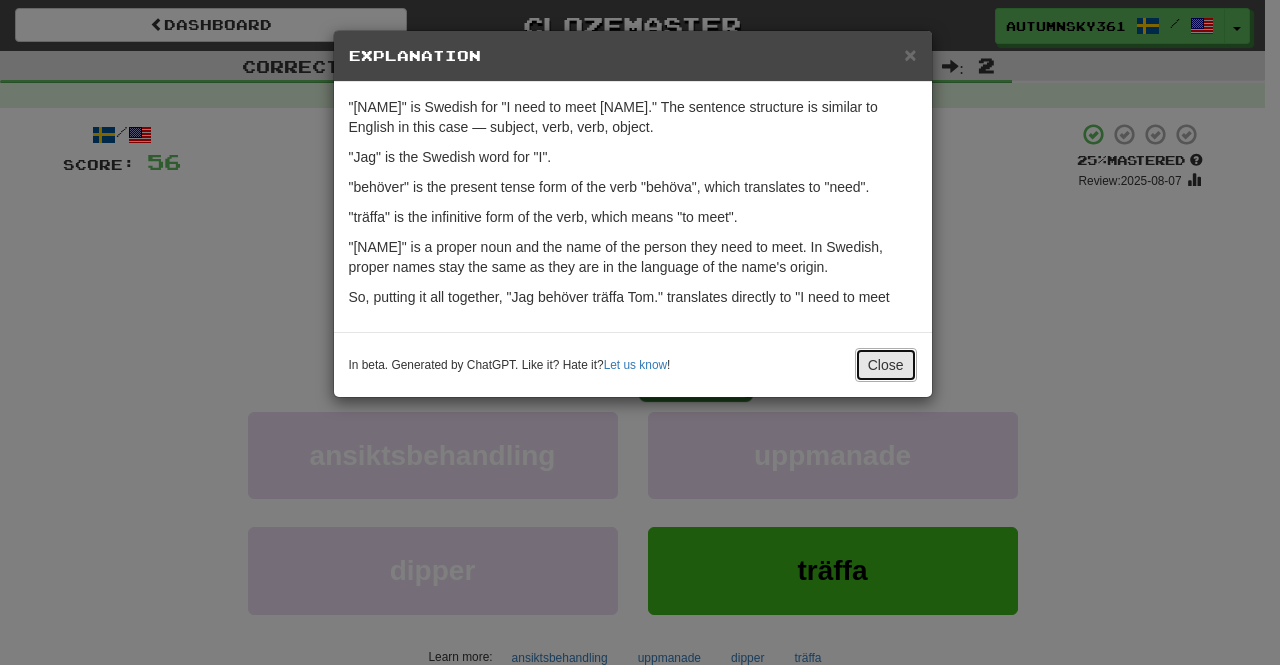 click on "Close" at bounding box center [886, 365] 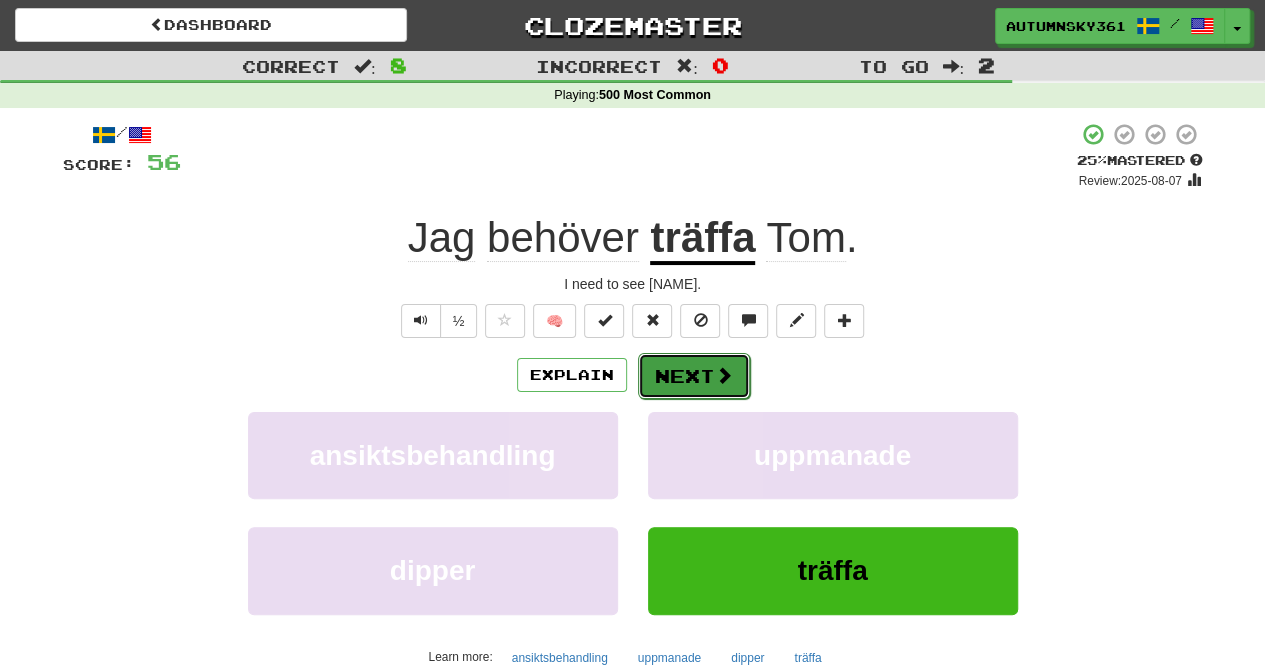 click on "Next" at bounding box center (694, 376) 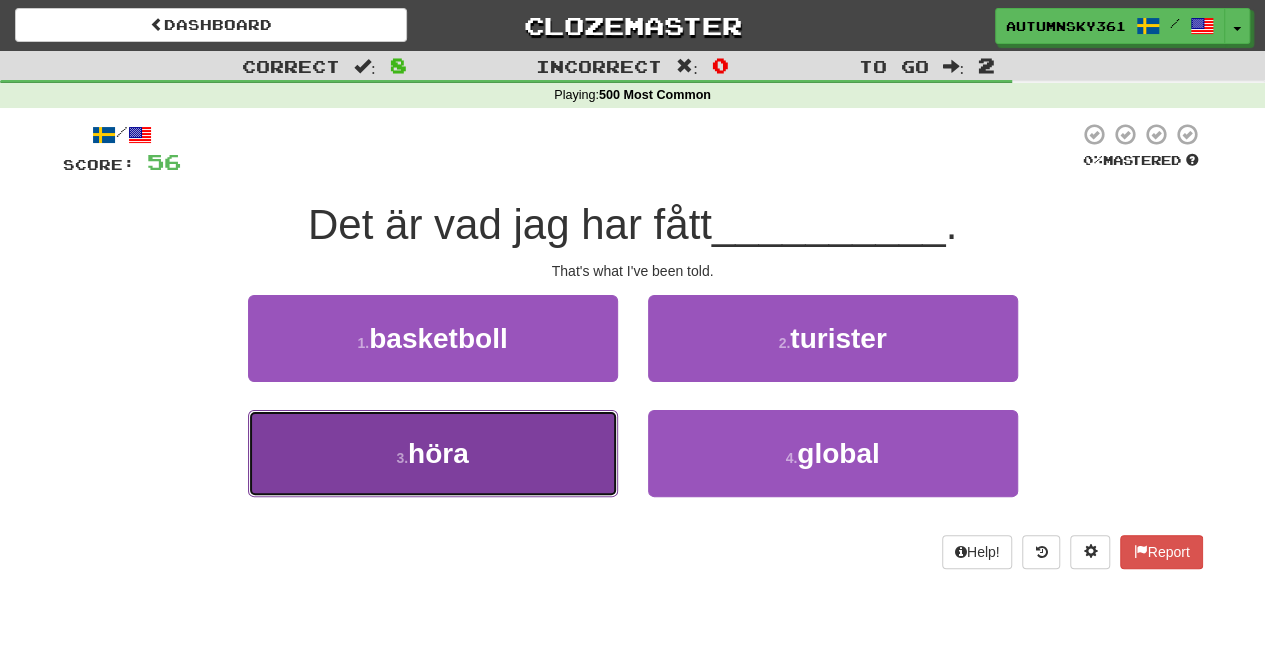 click on "3 .  höra" at bounding box center (433, 453) 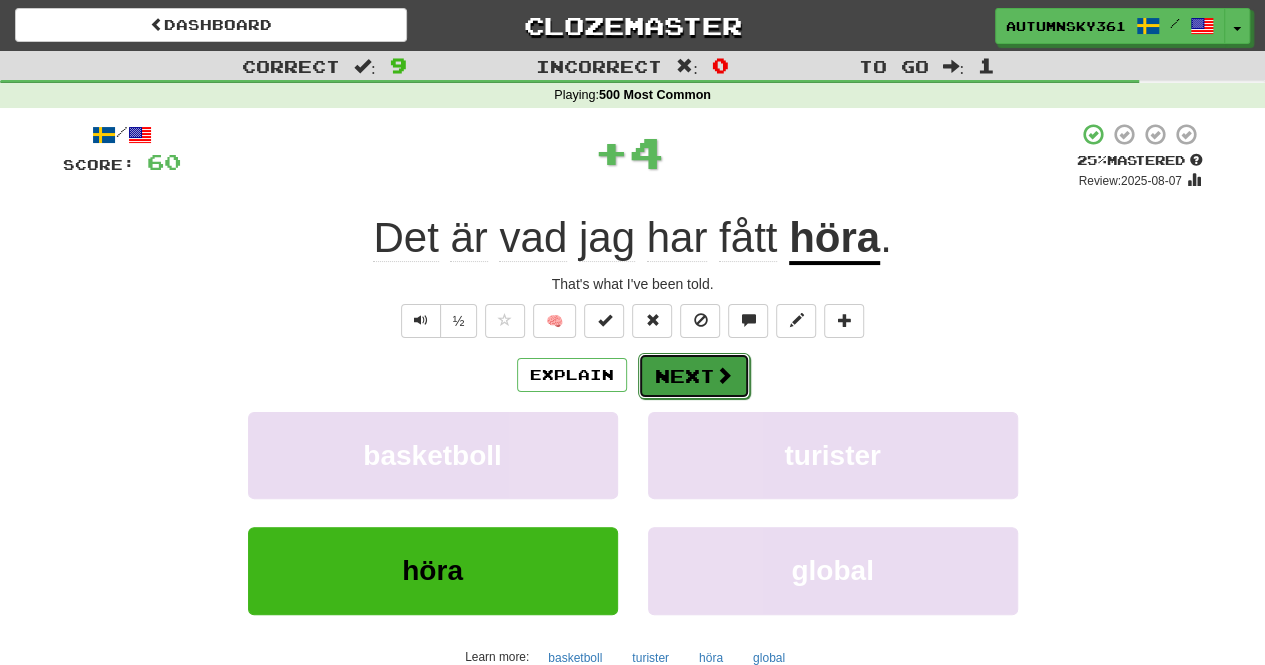 click on "Next" at bounding box center (694, 376) 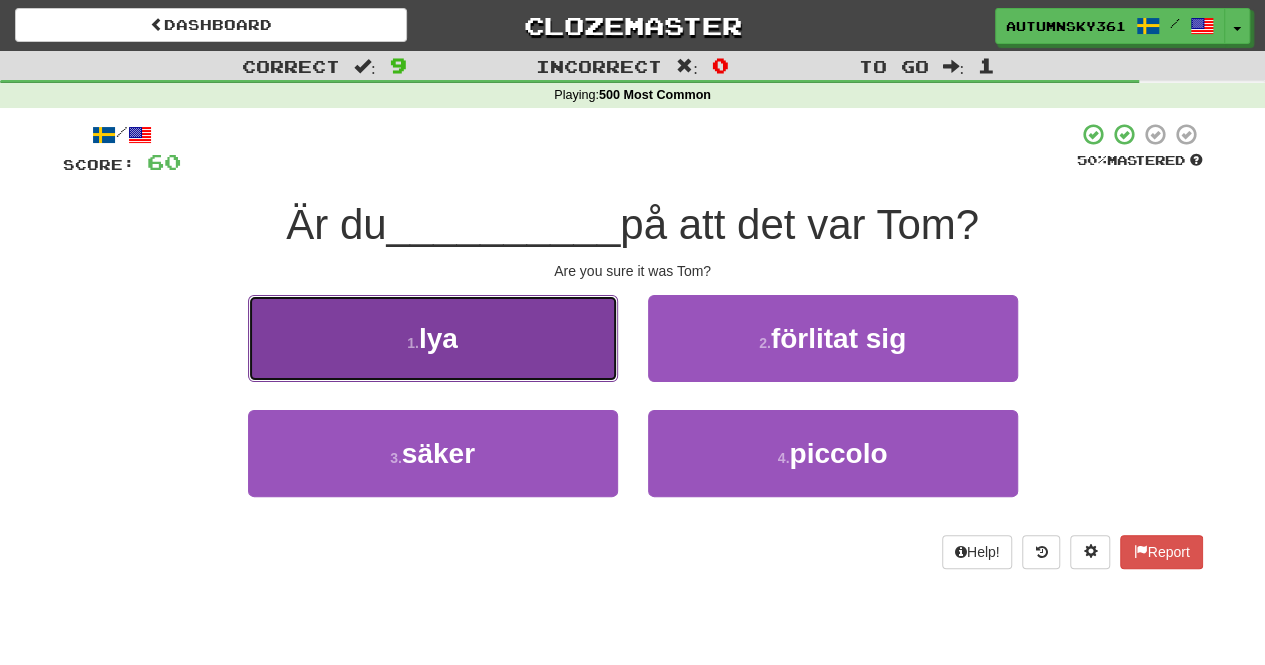 click on "1 .  lya" at bounding box center [433, 338] 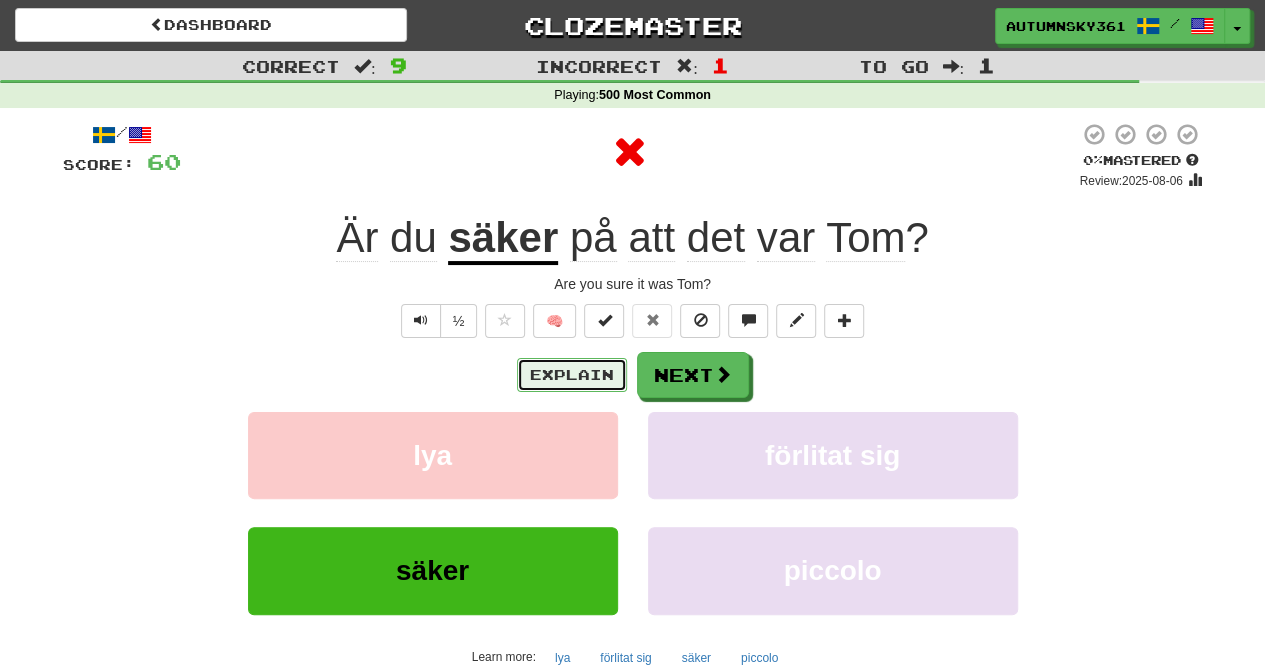click on "Explain" at bounding box center (572, 375) 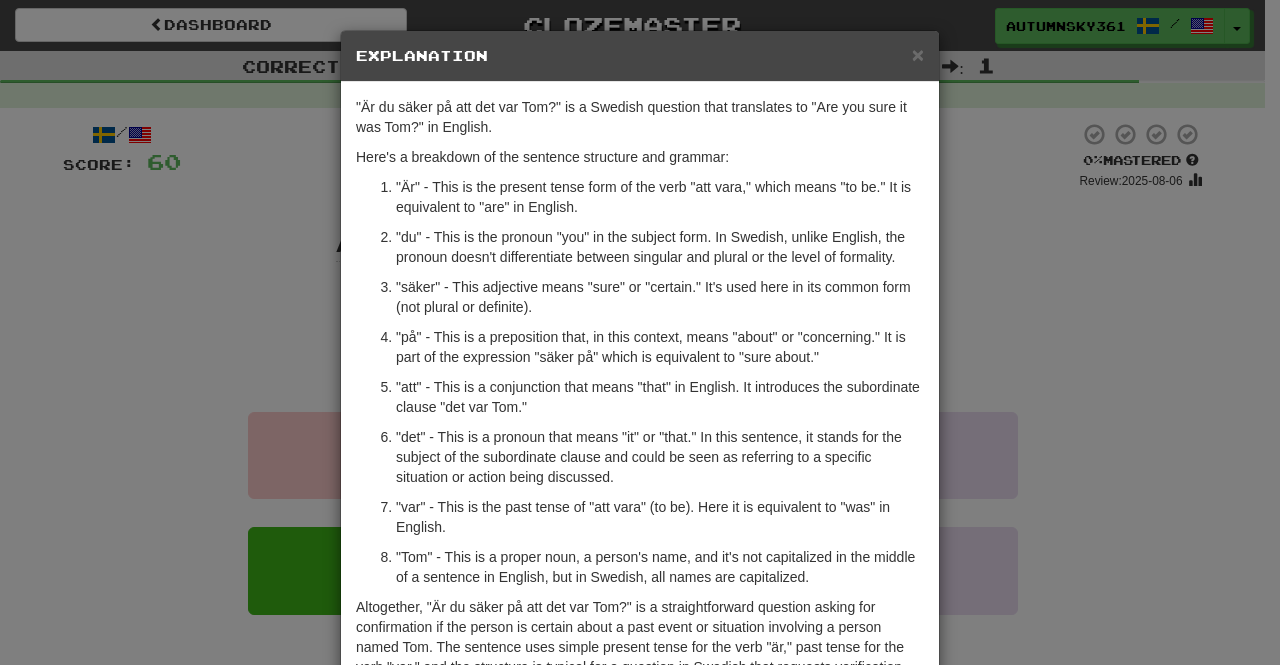 click on "× Explanation" at bounding box center (640, 56) 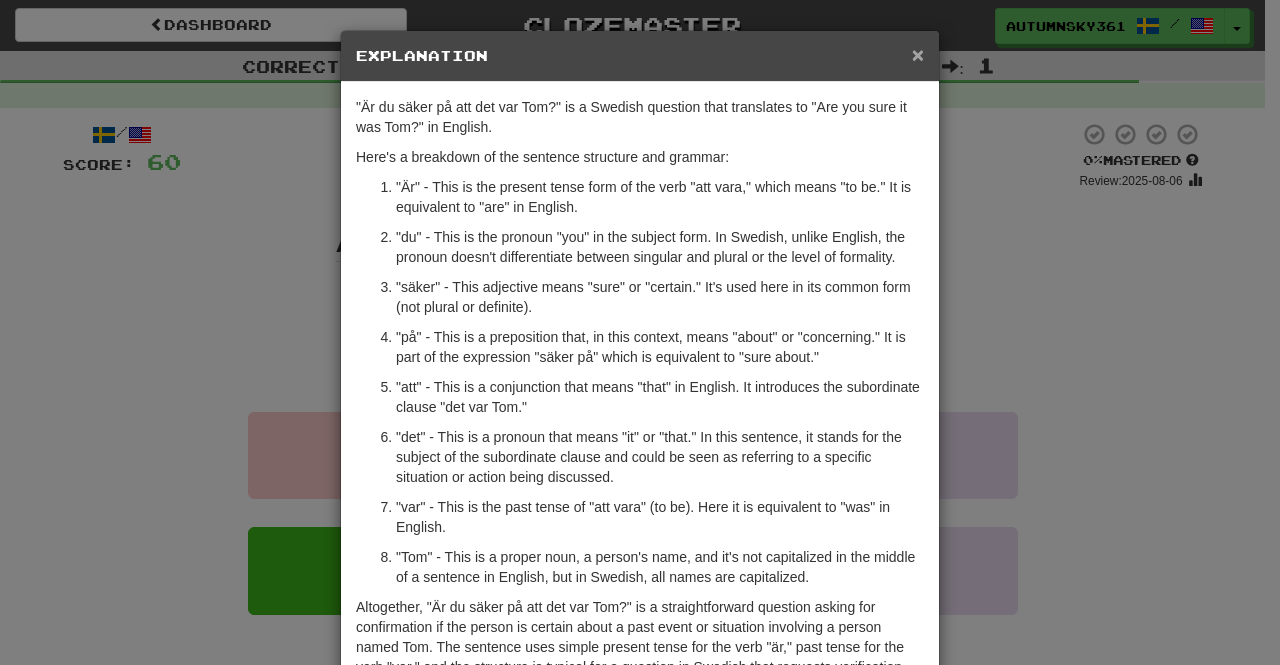 click on "×" at bounding box center (918, 54) 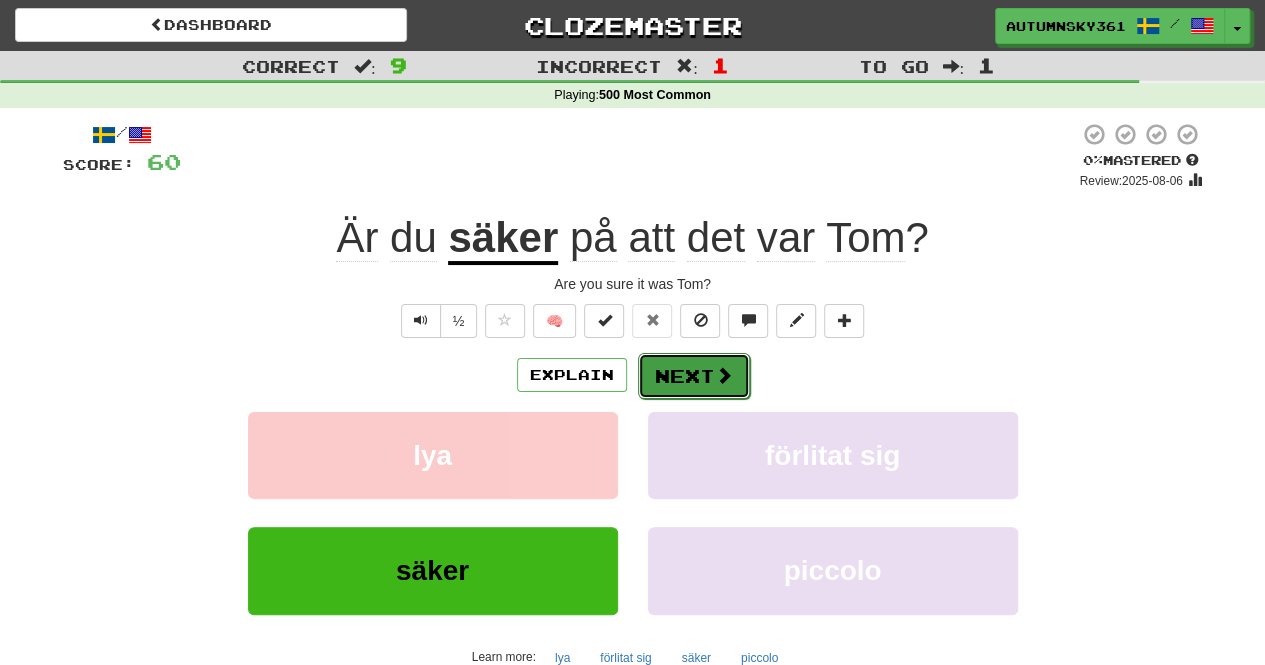 click on "Next" at bounding box center [694, 376] 